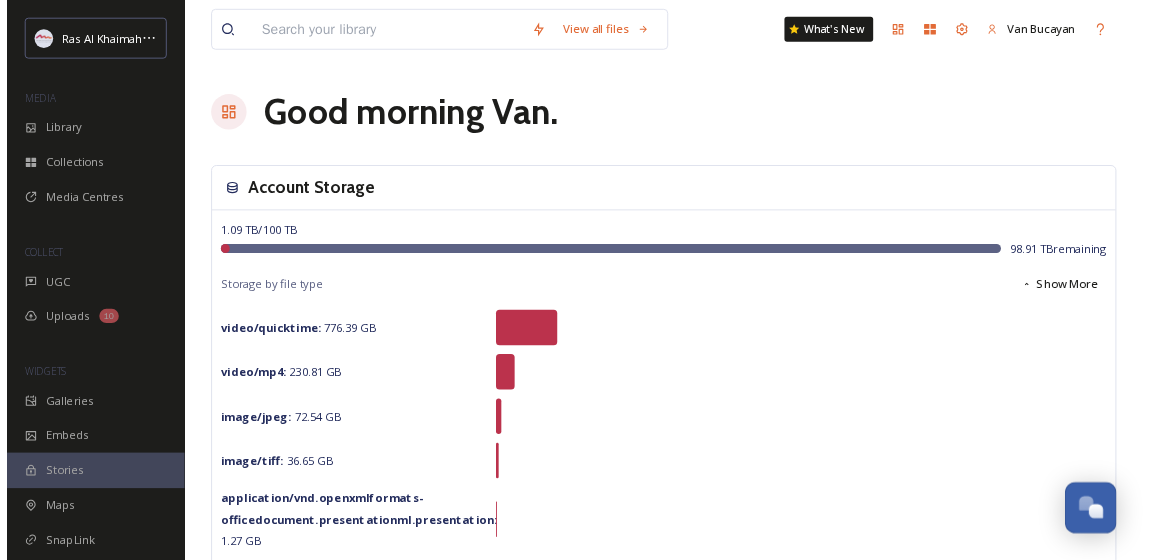 scroll, scrollTop: 0, scrollLeft: 0, axis: both 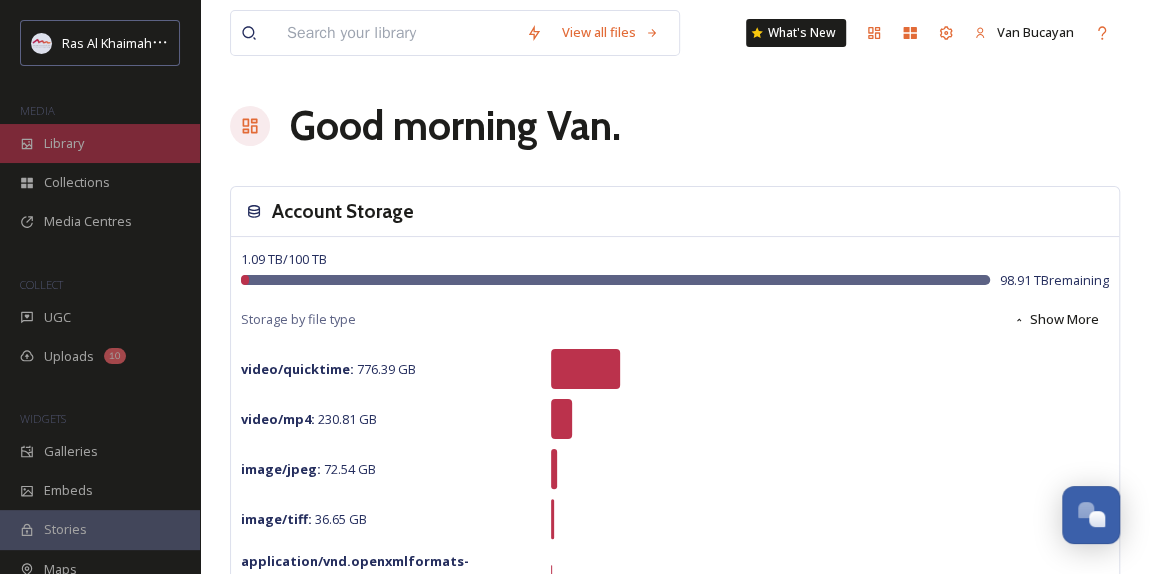 click on "Library" at bounding box center [100, 143] 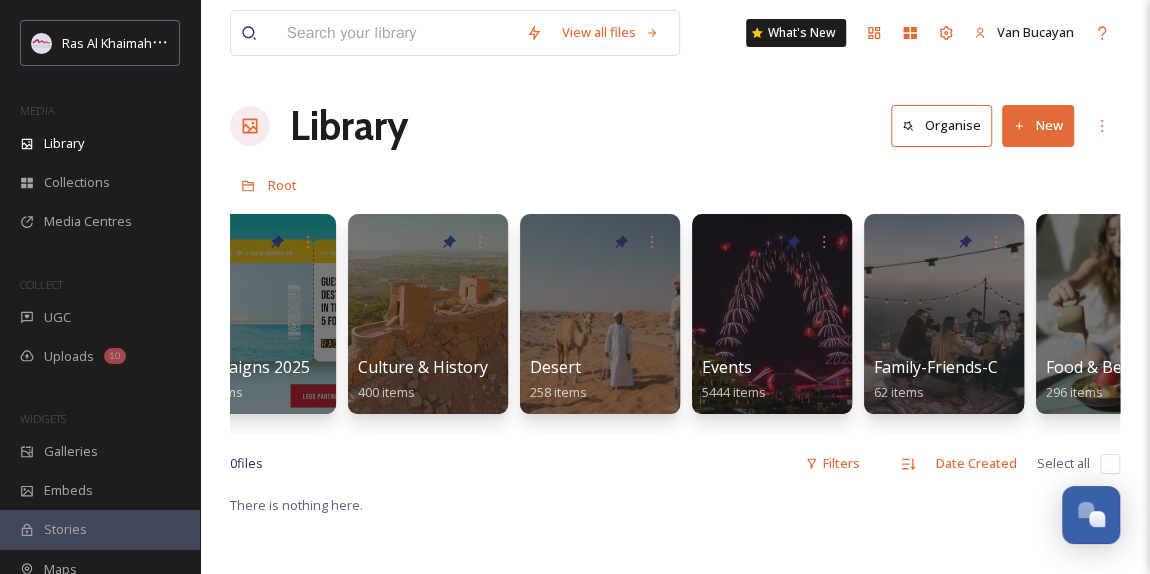 scroll, scrollTop: 0, scrollLeft: 0, axis: both 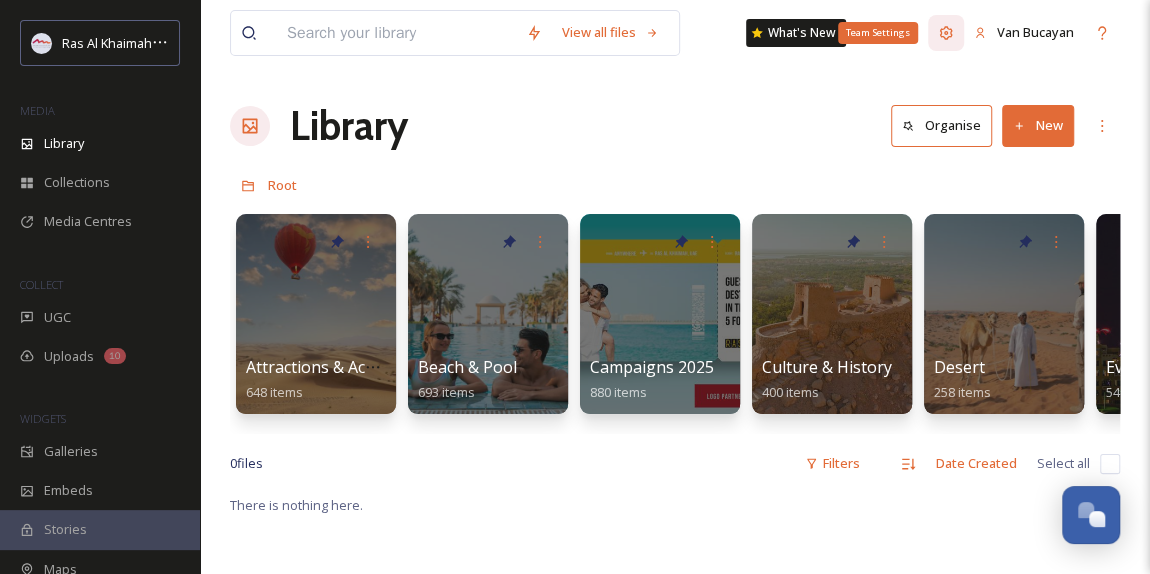 click 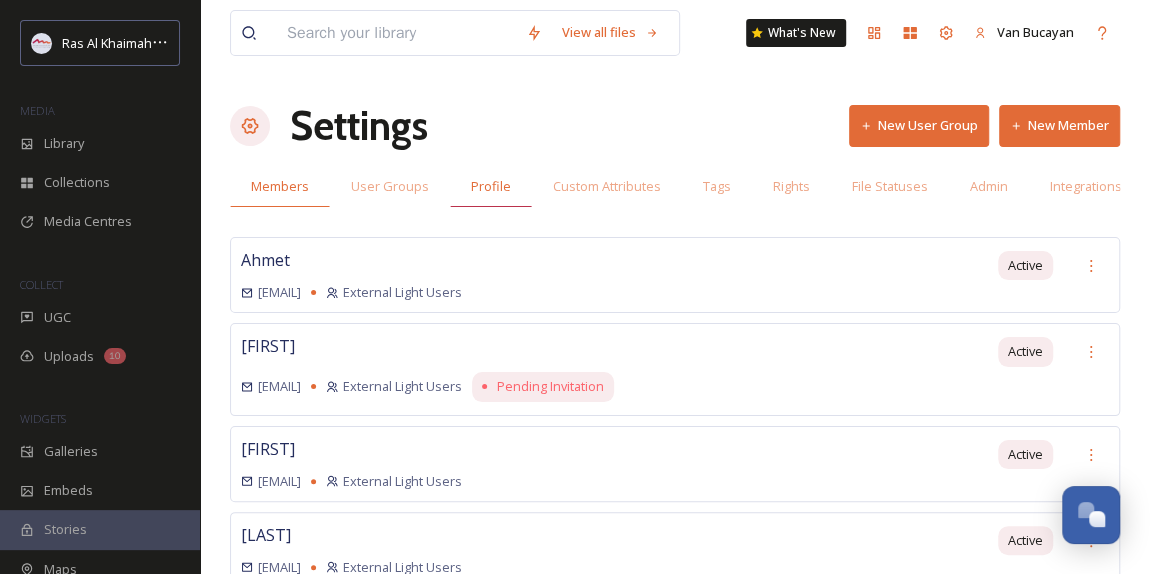 click on "Profile" at bounding box center (491, 186) 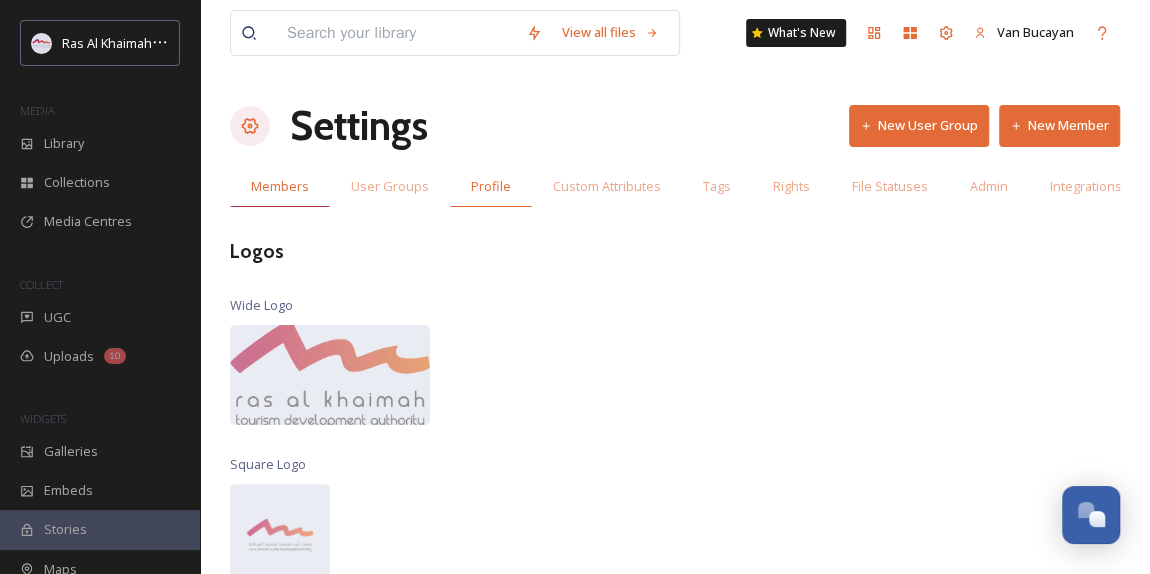 click on "Members" at bounding box center (280, 186) 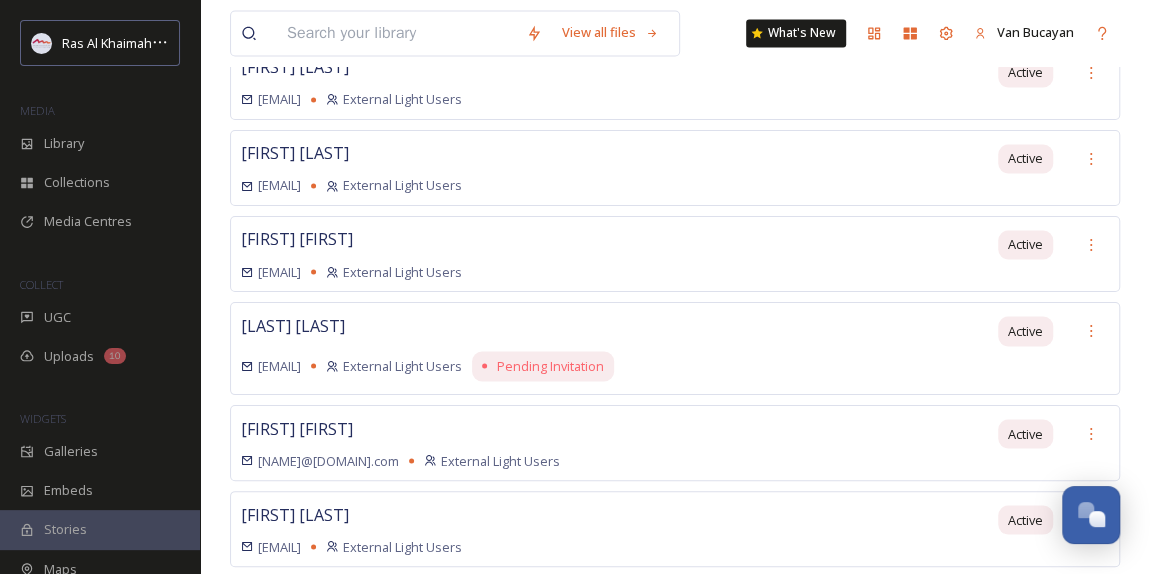 scroll, scrollTop: 16818, scrollLeft: 0, axis: vertical 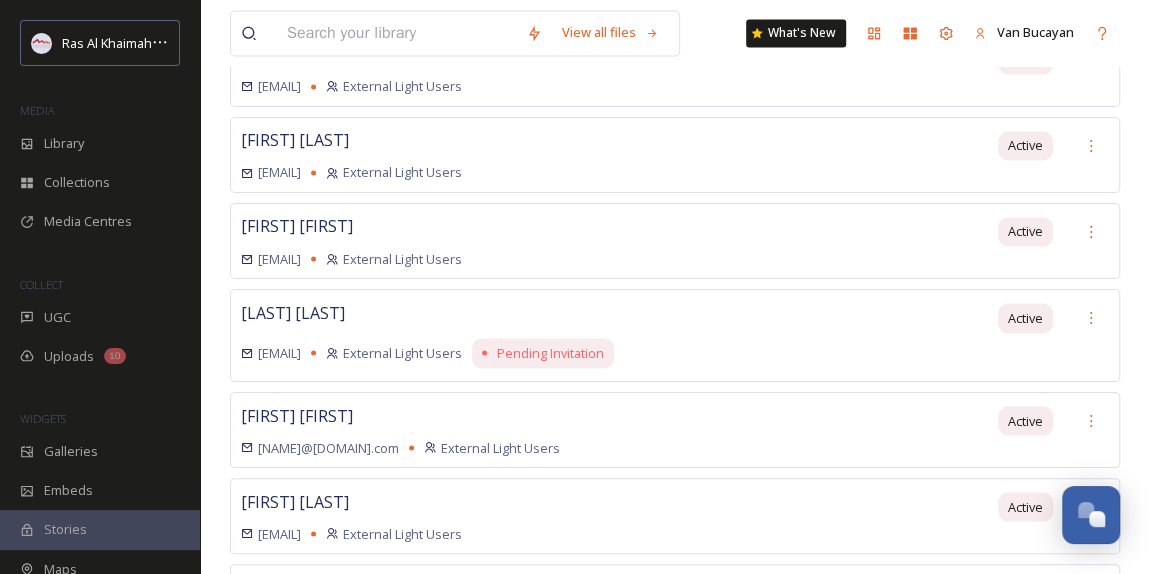 click at bounding box center (1091, 507) 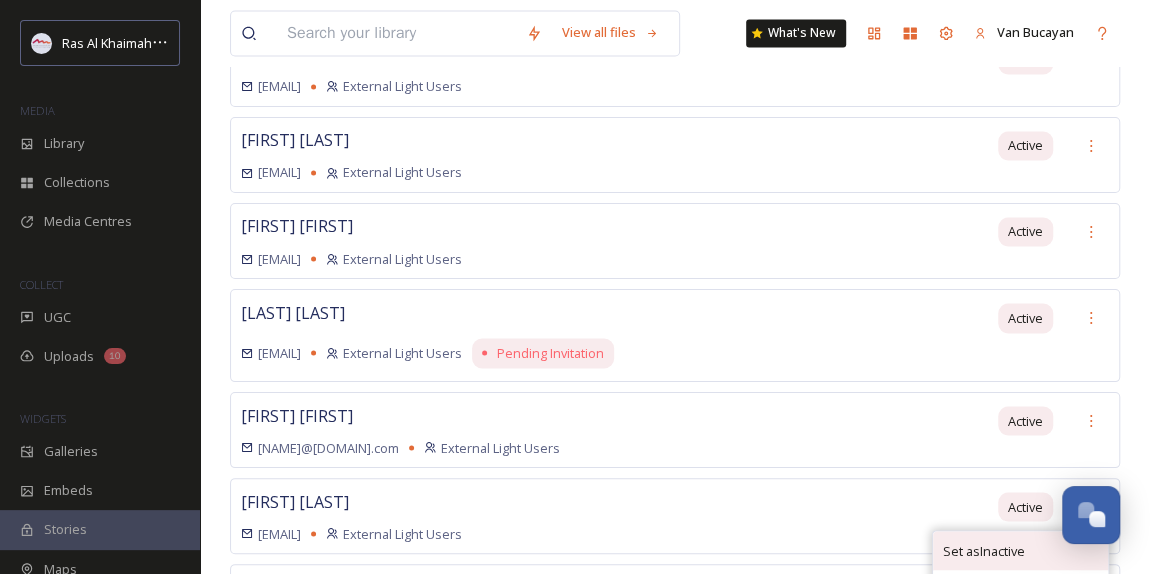click on "Set as  Inactive" at bounding box center (984, 550) 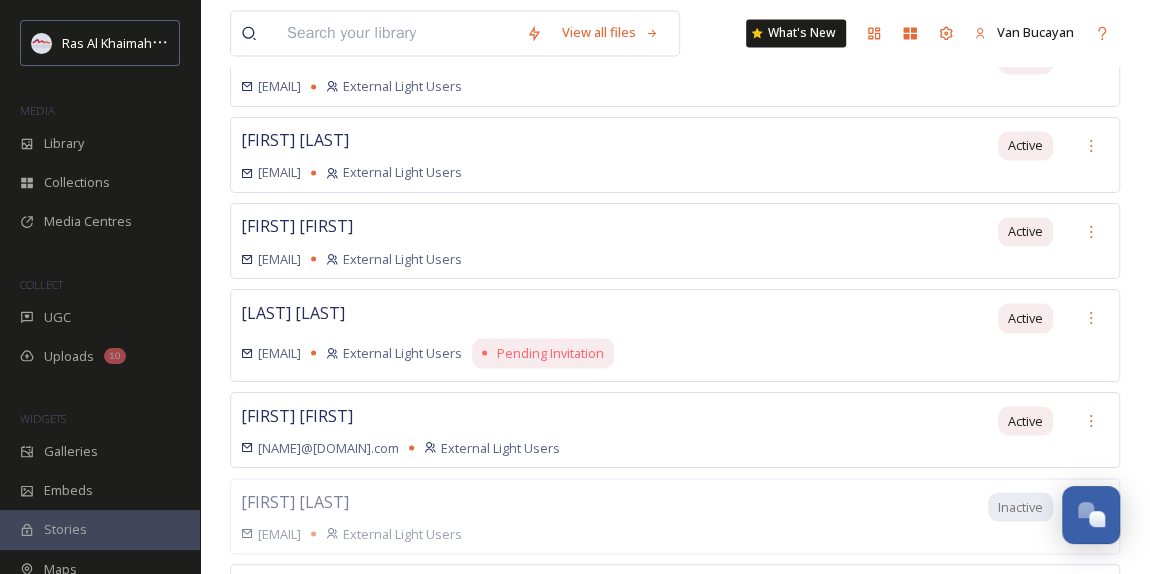 click 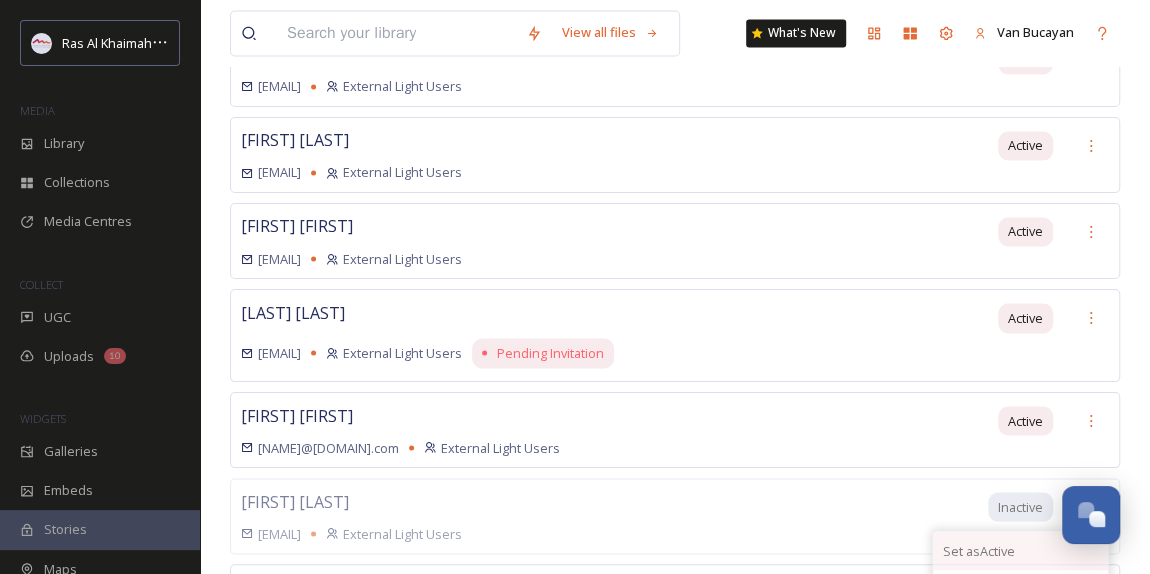 click on "Set as Active" at bounding box center [979, 550] 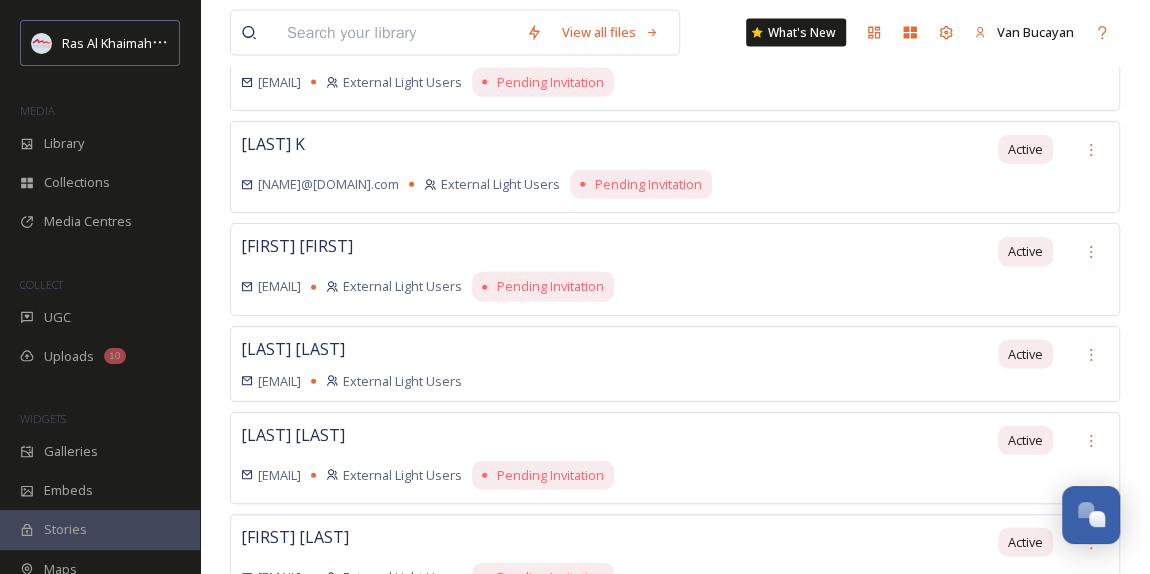 scroll, scrollTop: 17454, scrollLeft: 0, axis: vertical 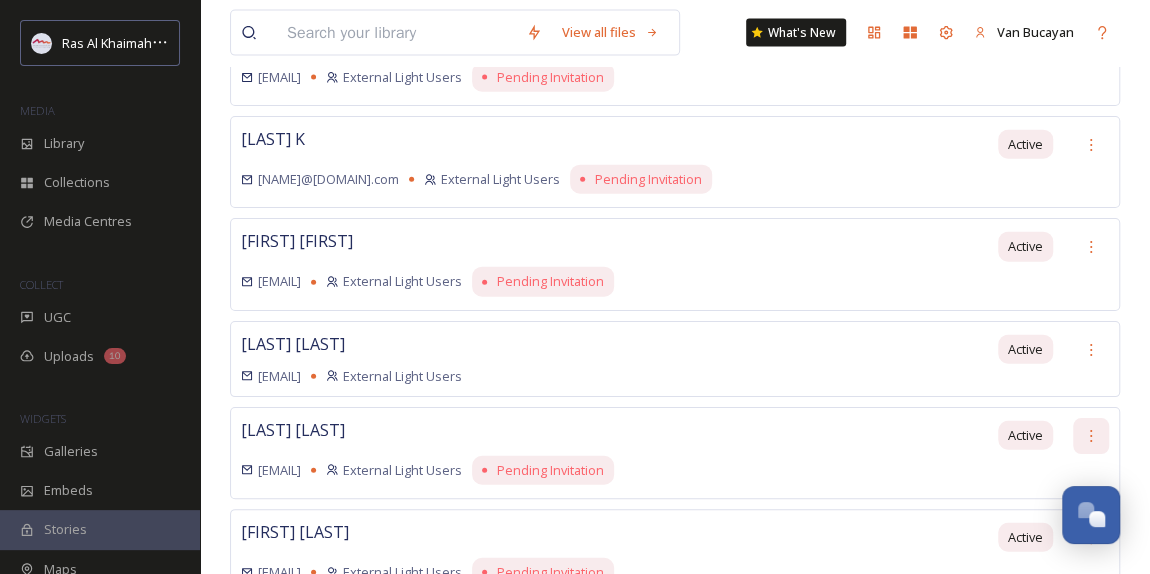 click 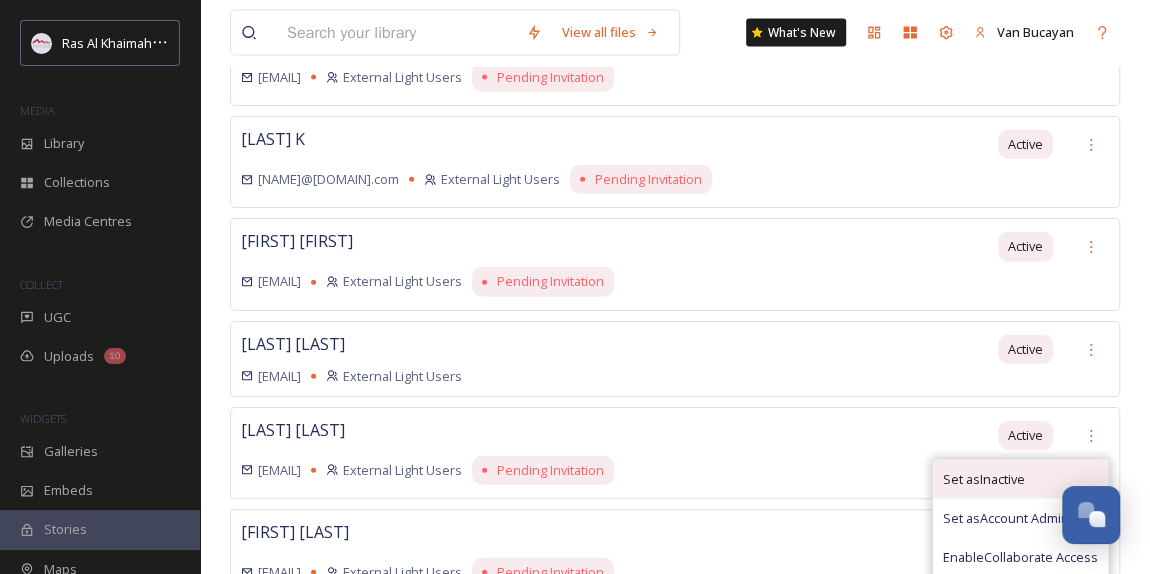 click on "Set as  Inactive" at bounding box center [984, 479] 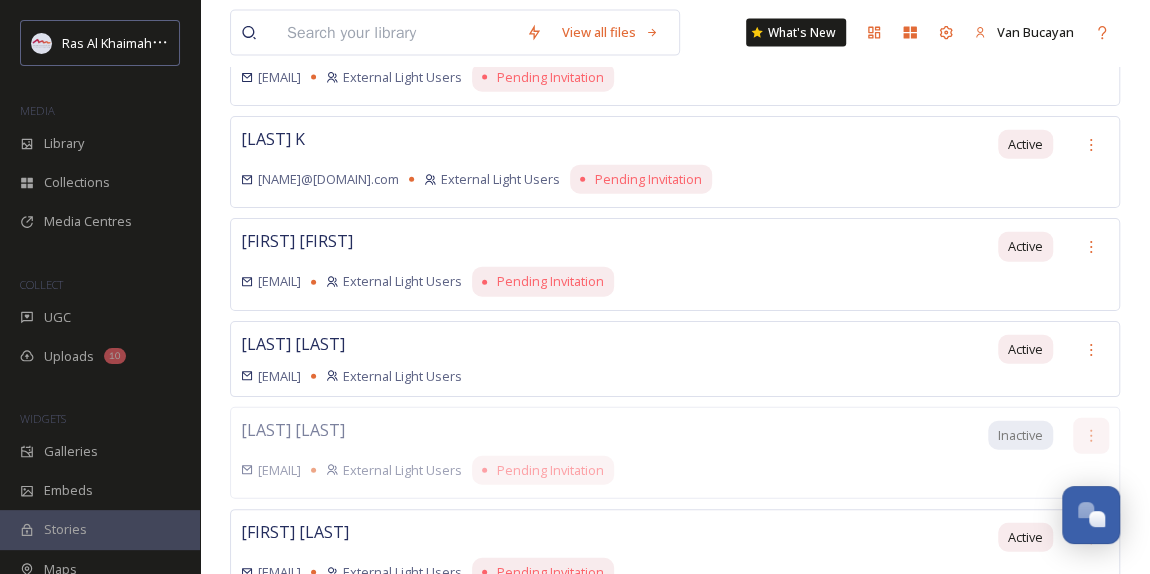 click 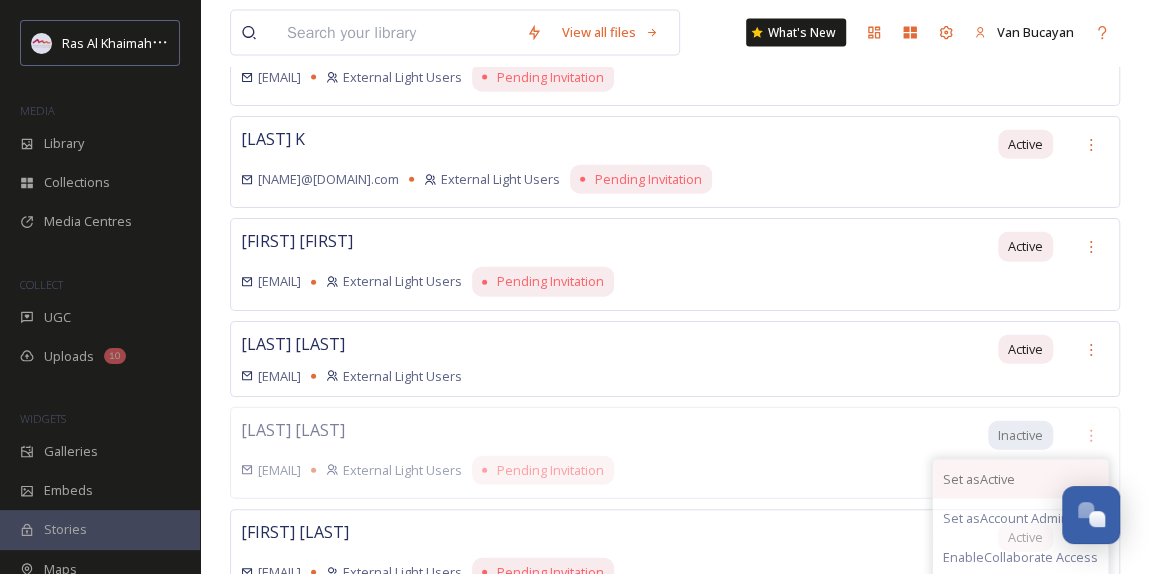 click on "Set as Active" at bounding box center [979, 479] 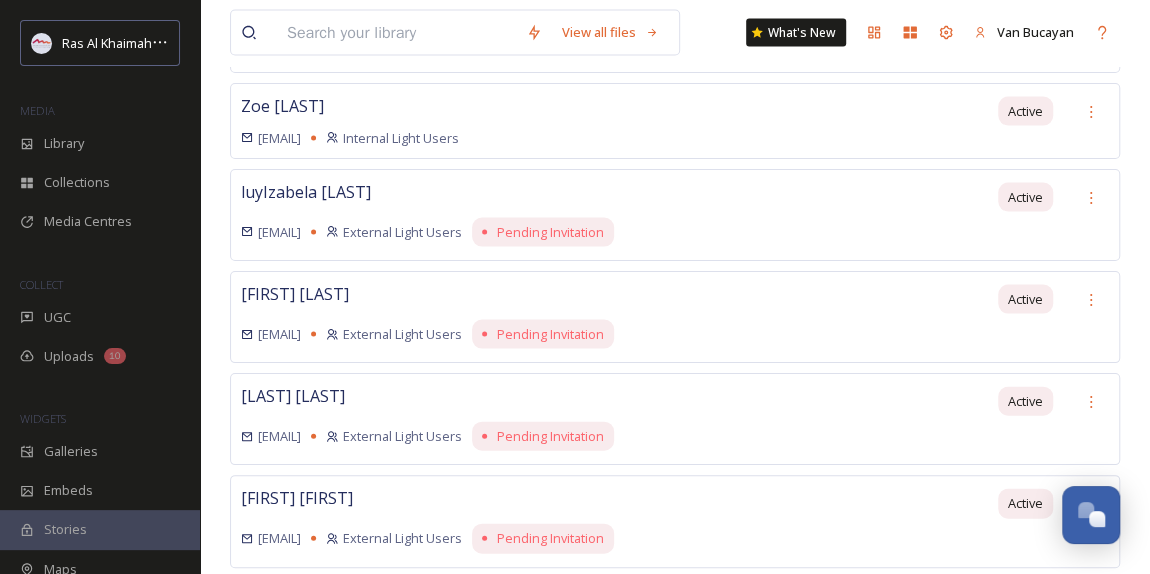 scroll, scrollTop: 28391, scrollLeft: 0, axis: vertical 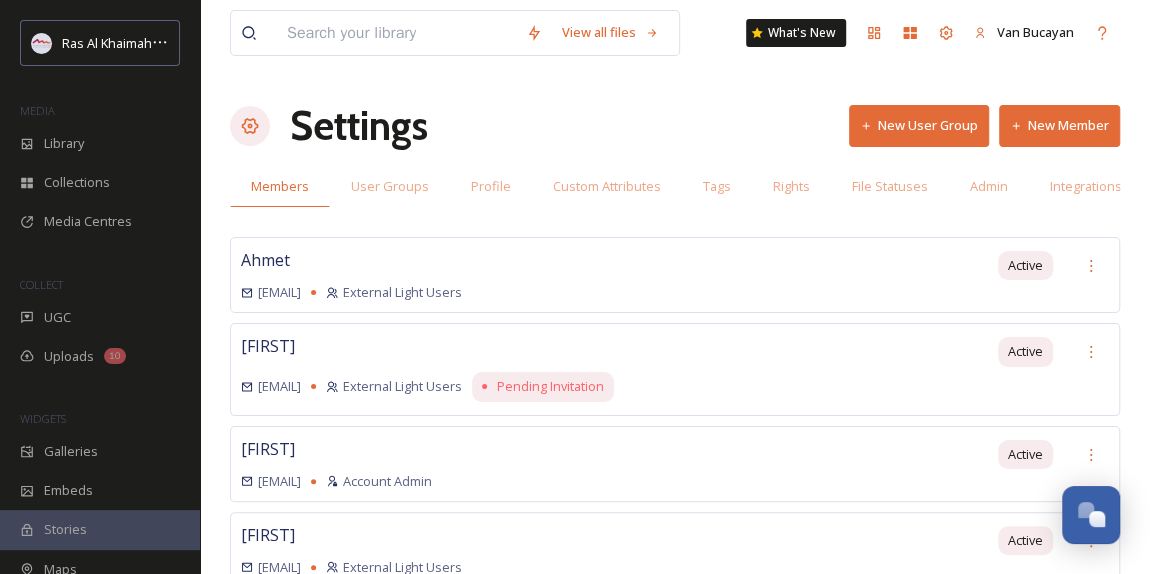 click on "New Member" at bounding box center (1059, 125) 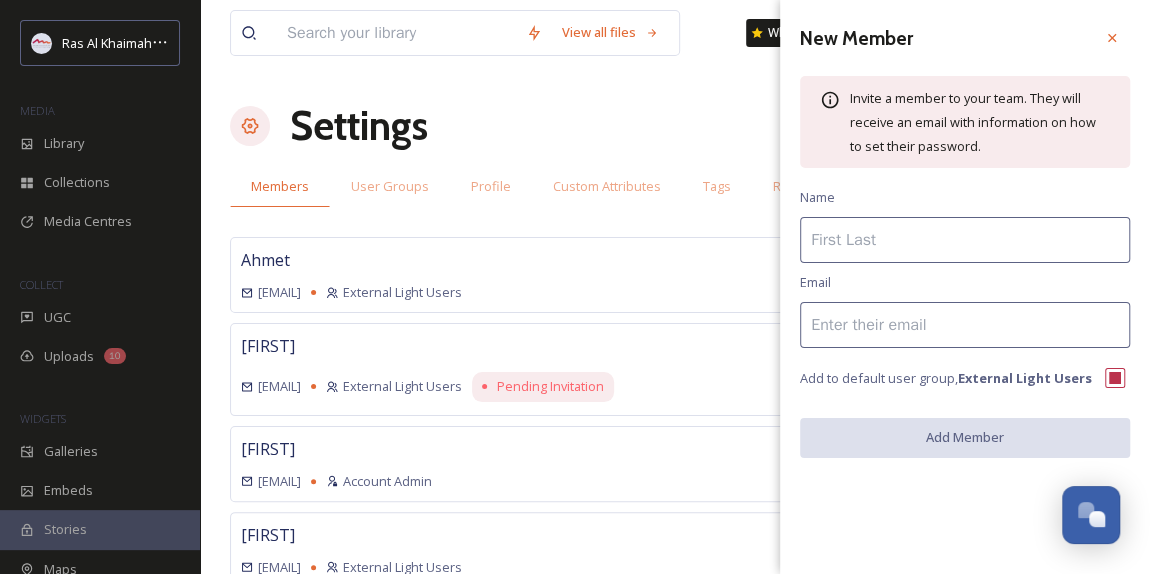 click at bounding box center [965, 325] 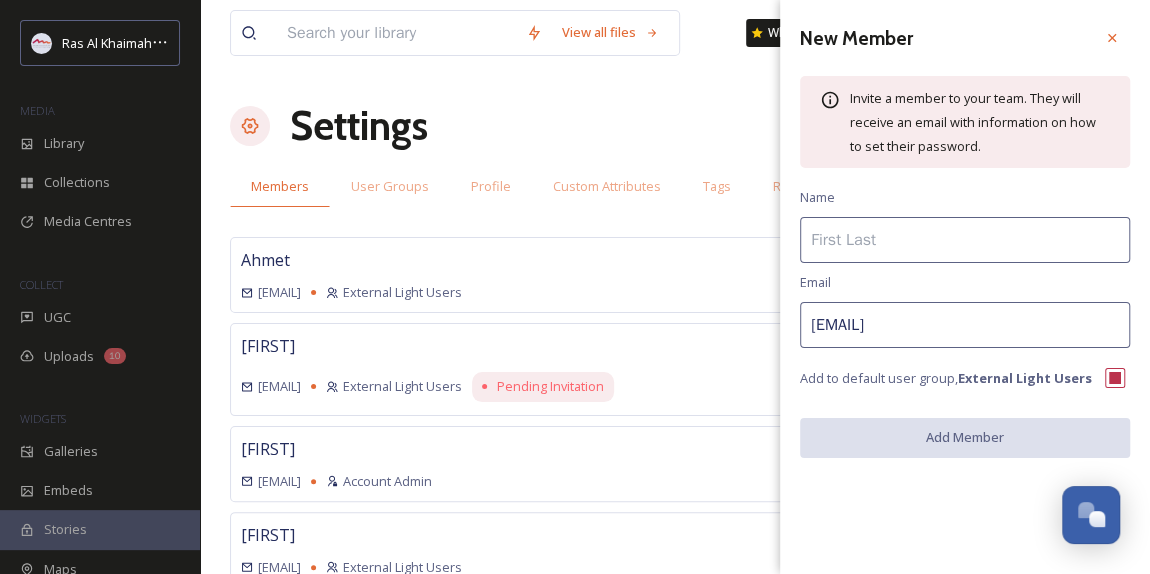drag, startPoint x: 831, startPoint y: 326, endPoint x: 747, endPoint y: 329, distance: 84.05355 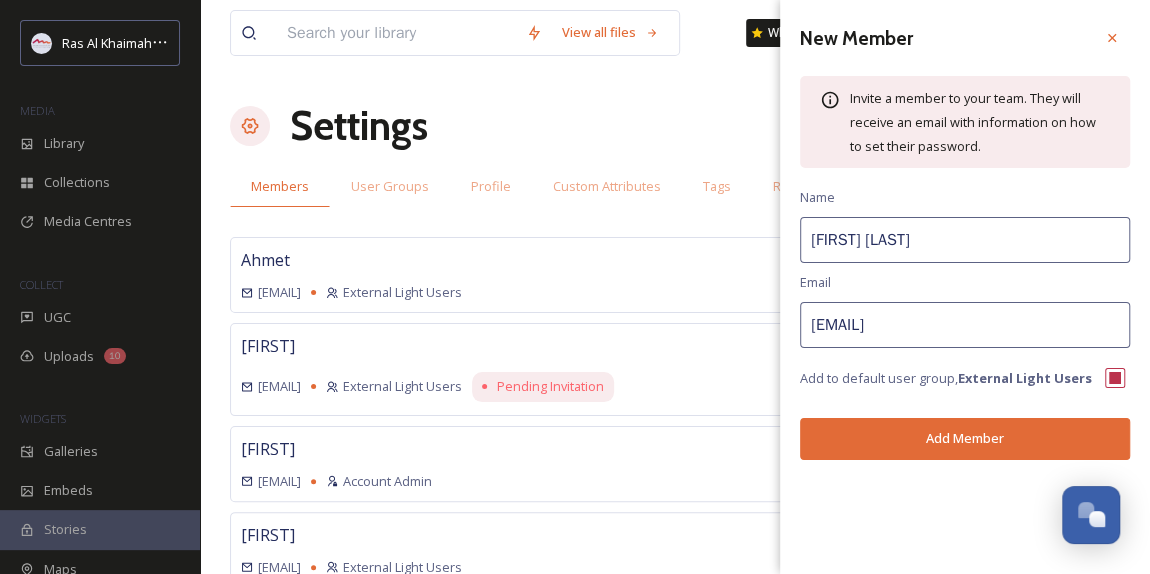 type on "[FIRST] [LAST]" 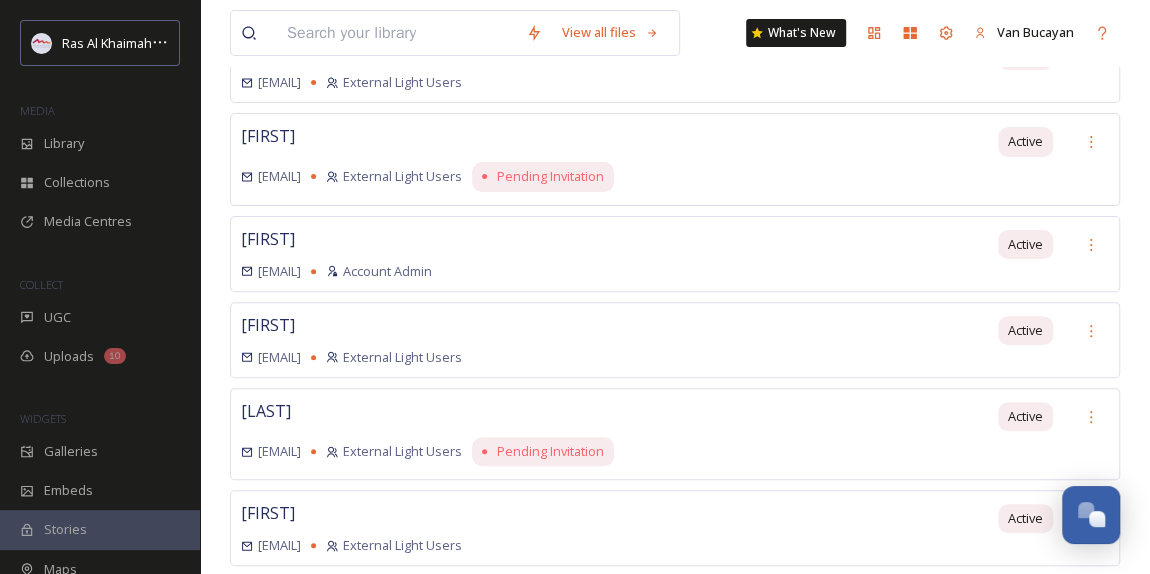 scroll, scrollTop: 0, scrollLeft: 0, axis: both 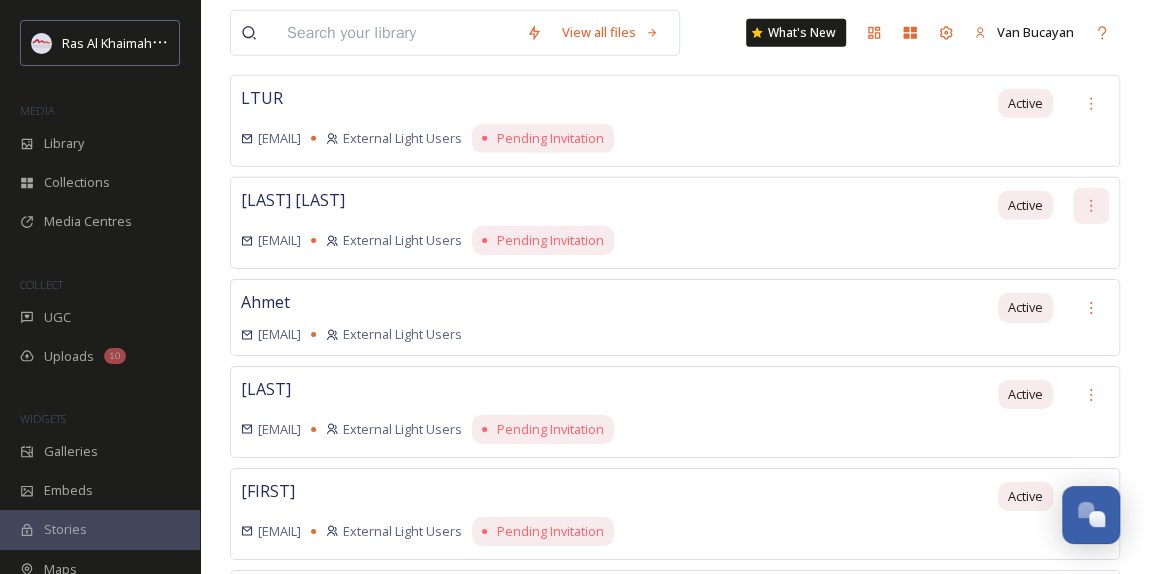 click 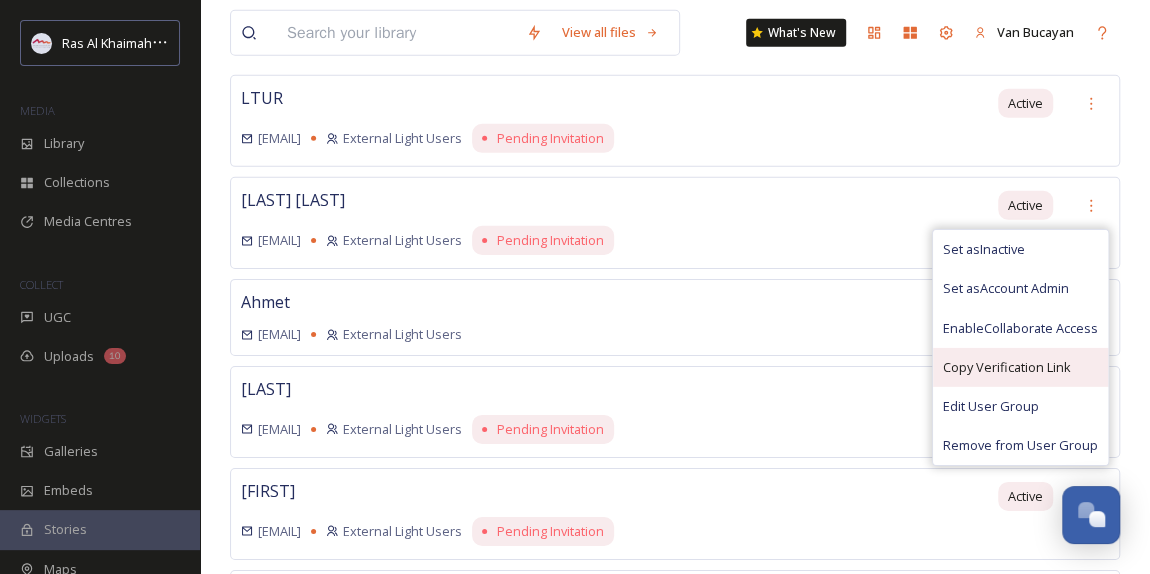 click on "Copy Verification Link" at bounding box center (1007, 367) 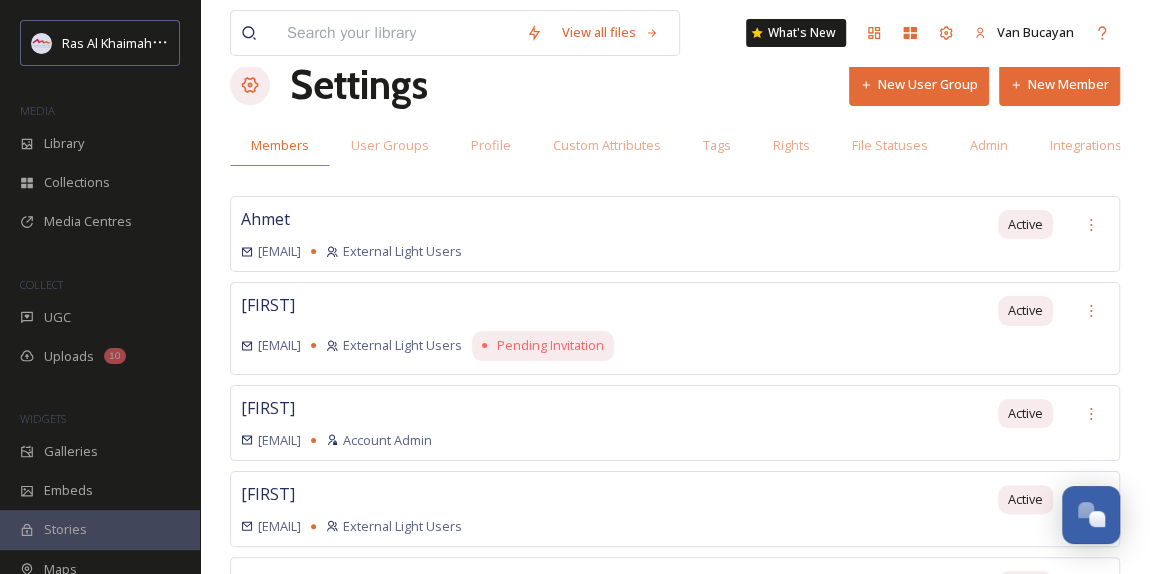 scroll, scrollTop: 0, scrollLeft: 0, axis: both 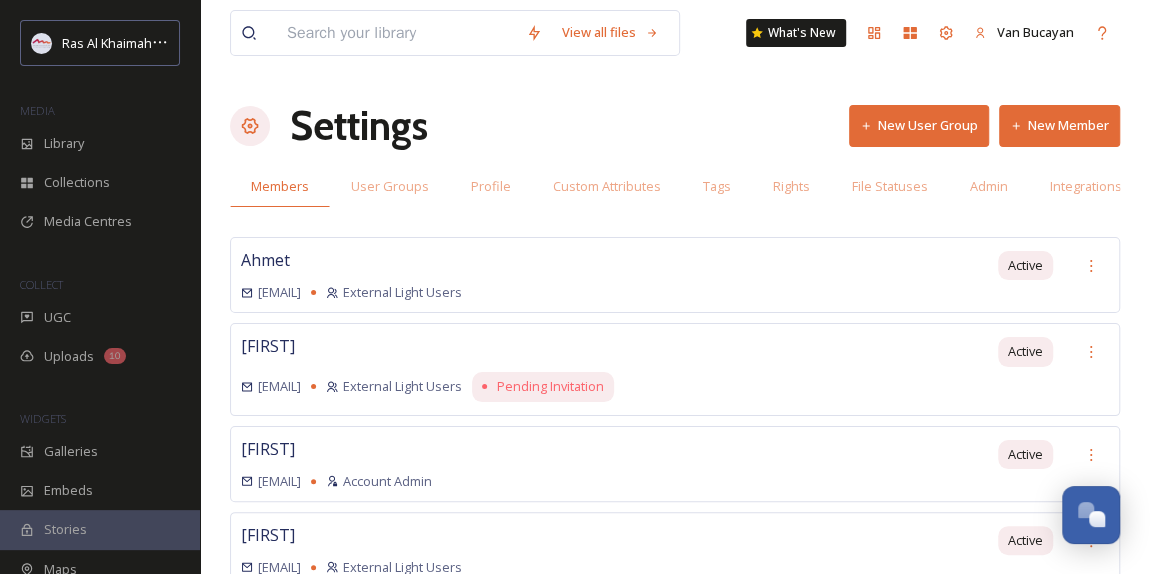 click on "New Member" at bounding box center [1059, 125] 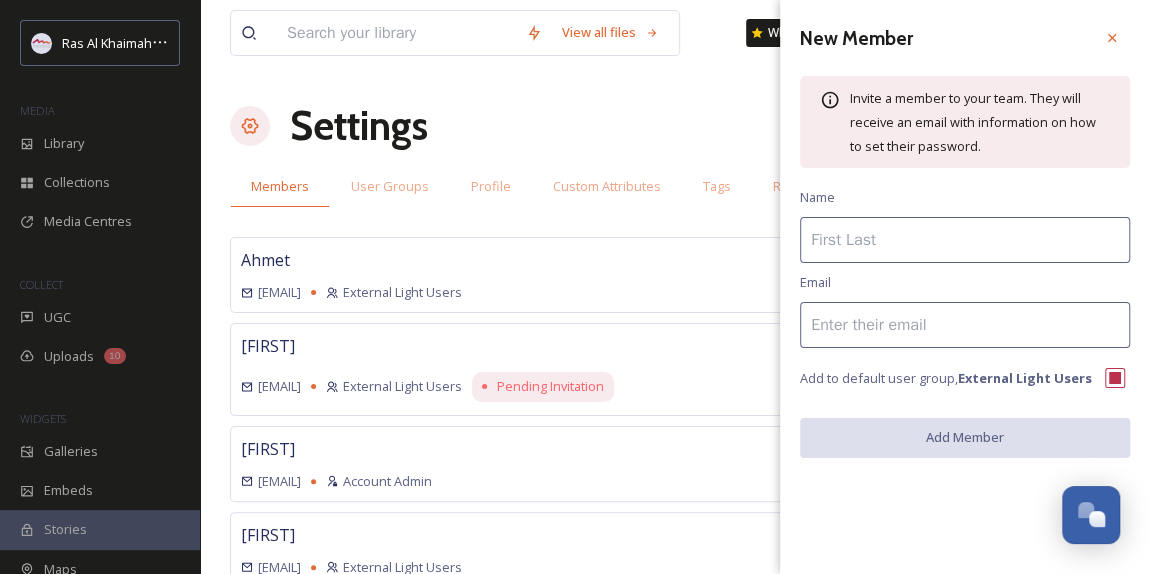 click at bounding box center (965, 325) 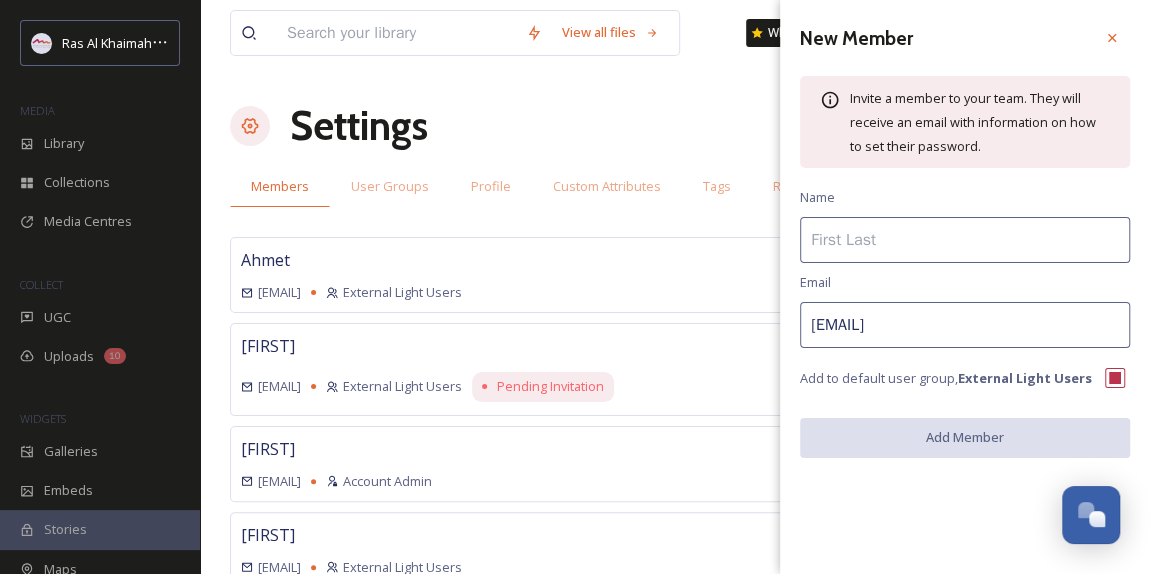drag, startPoint x: 830, startPoint y: 321, endPoint x: 719, endPoint y: 334, distance: 111.75867 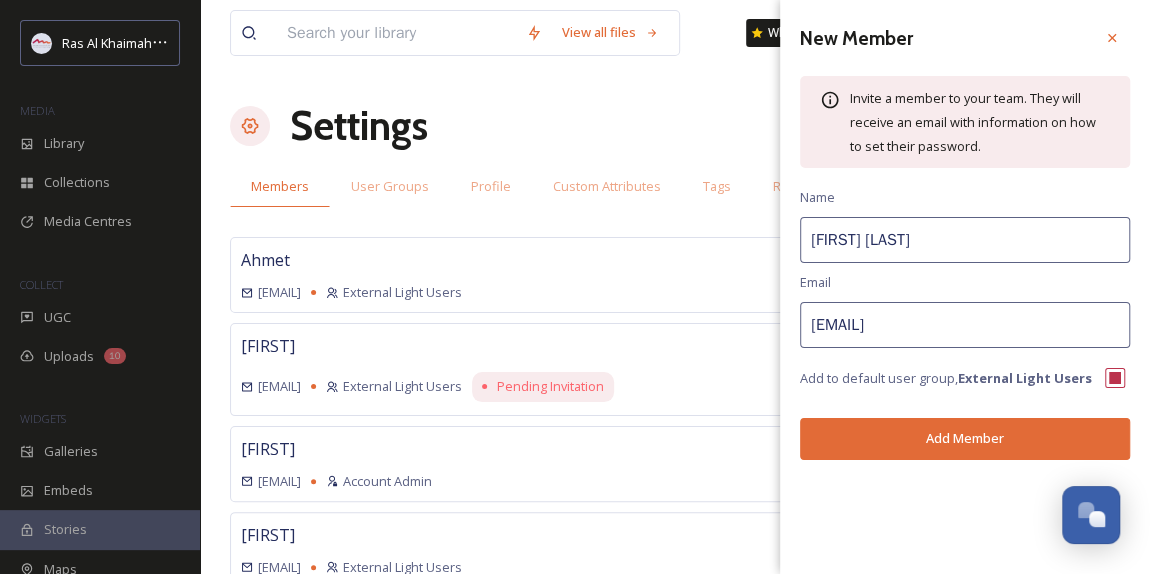 type on "[FIRST] [LAST]" 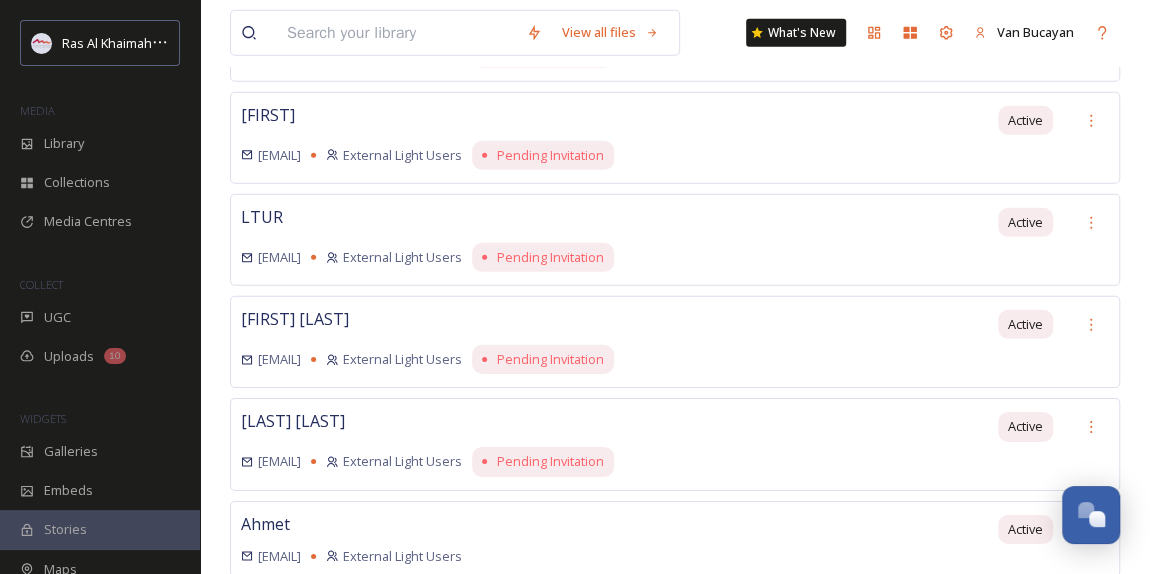 scroll, scrollTop: 3090, scrollLeft: 0, axis: vertical 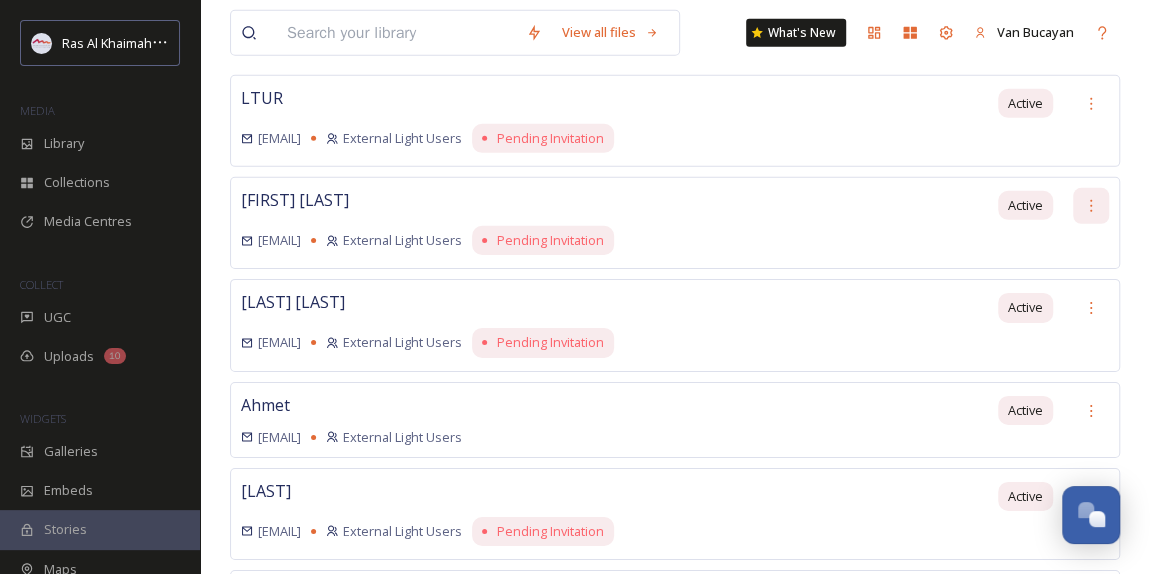 click 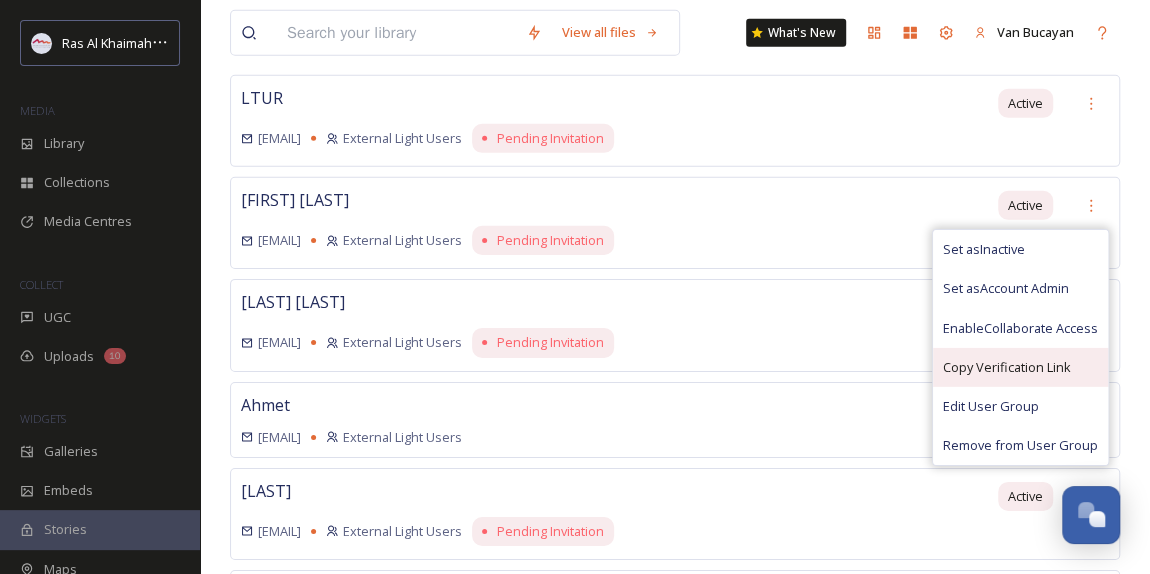 click on "Copy Verification Link" at bounding box center [1007, 367] 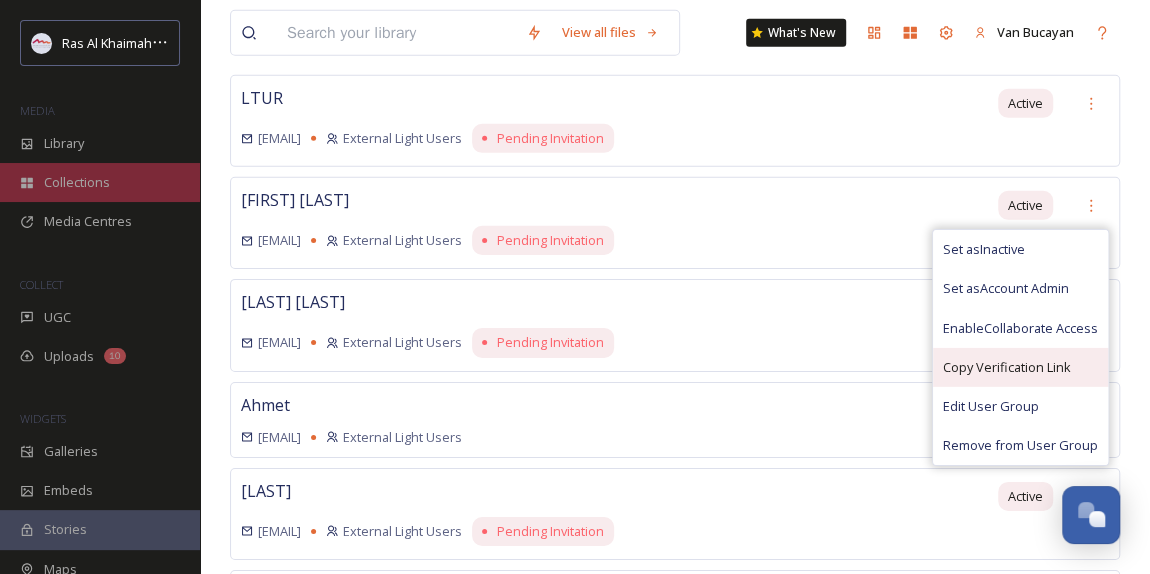 click on "Collections" at bounding box center (77, 182) 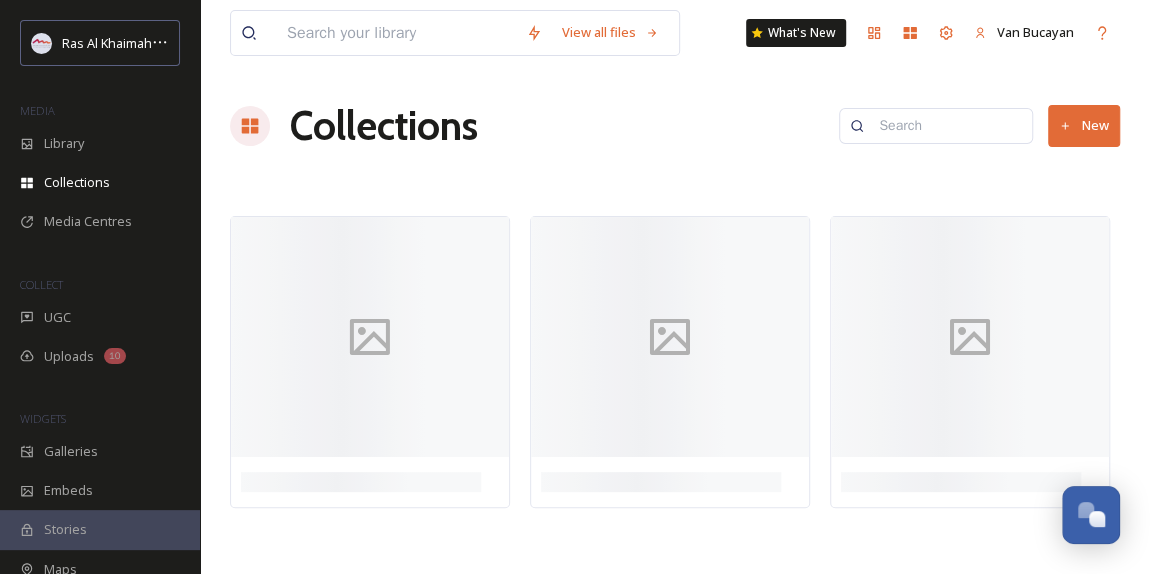 scroll, scrollTop: 0, scrollLeft: 0, axis: both 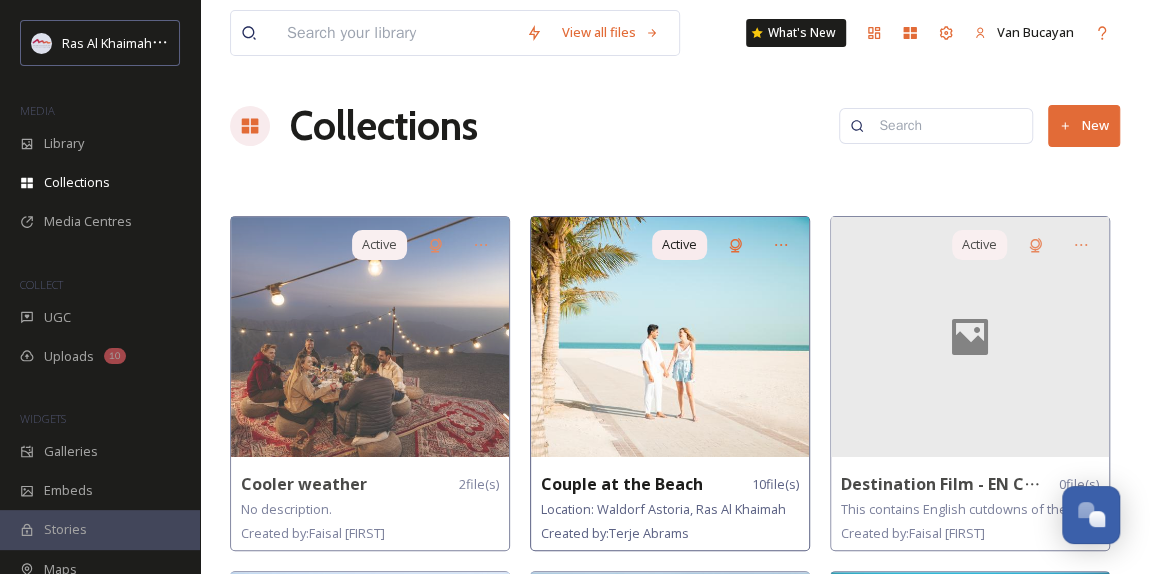click at bounding box center (670, 337) 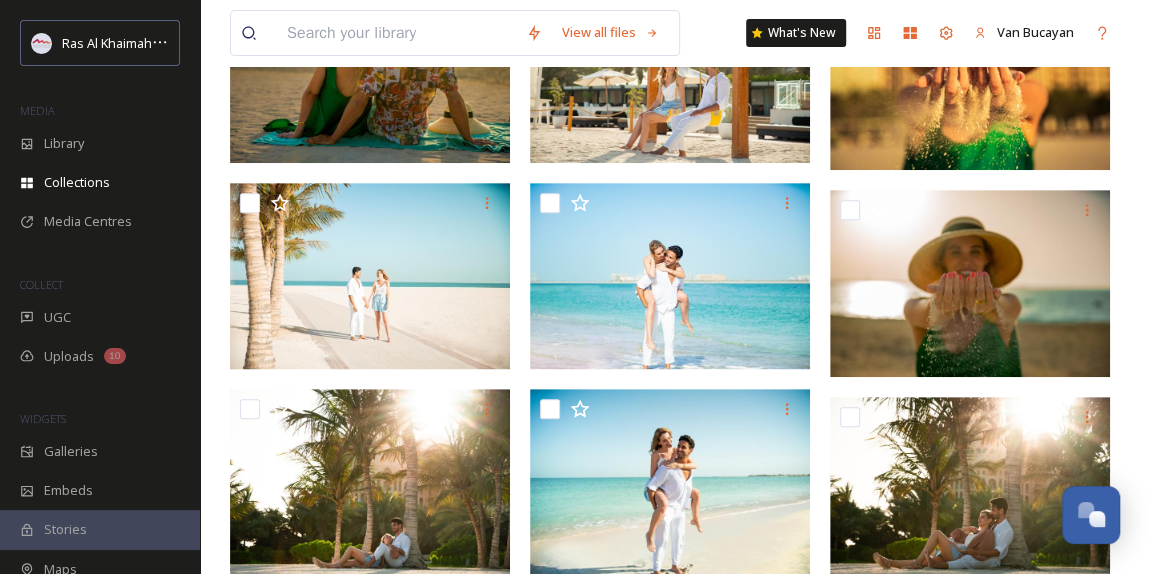 scroll, scrollTop: 298, scrollLeft: 0, axis: vertical 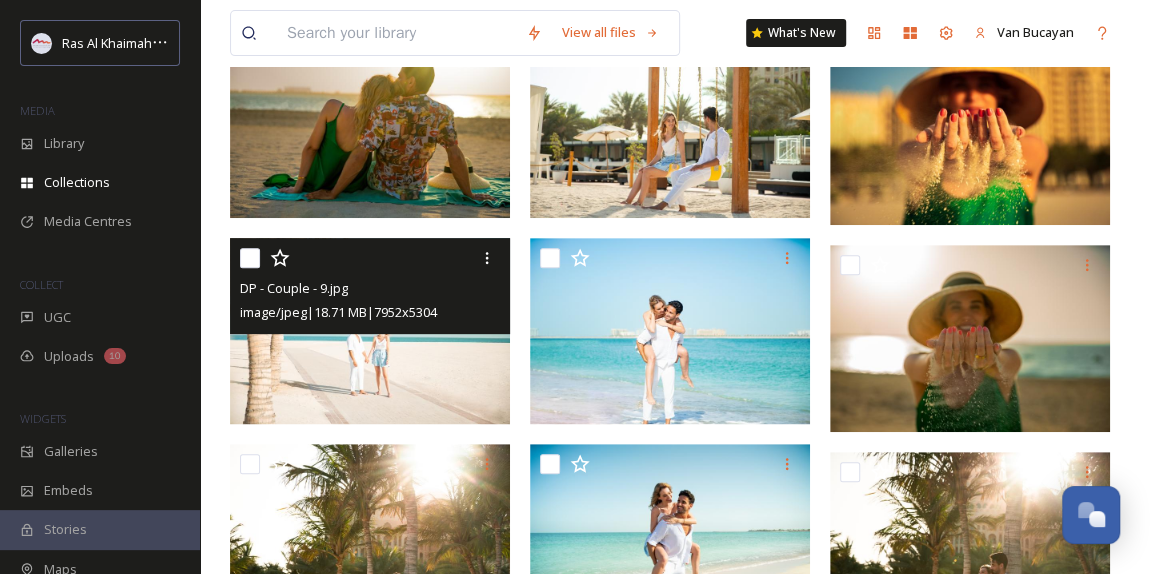 click at bounding box center (370, 331) 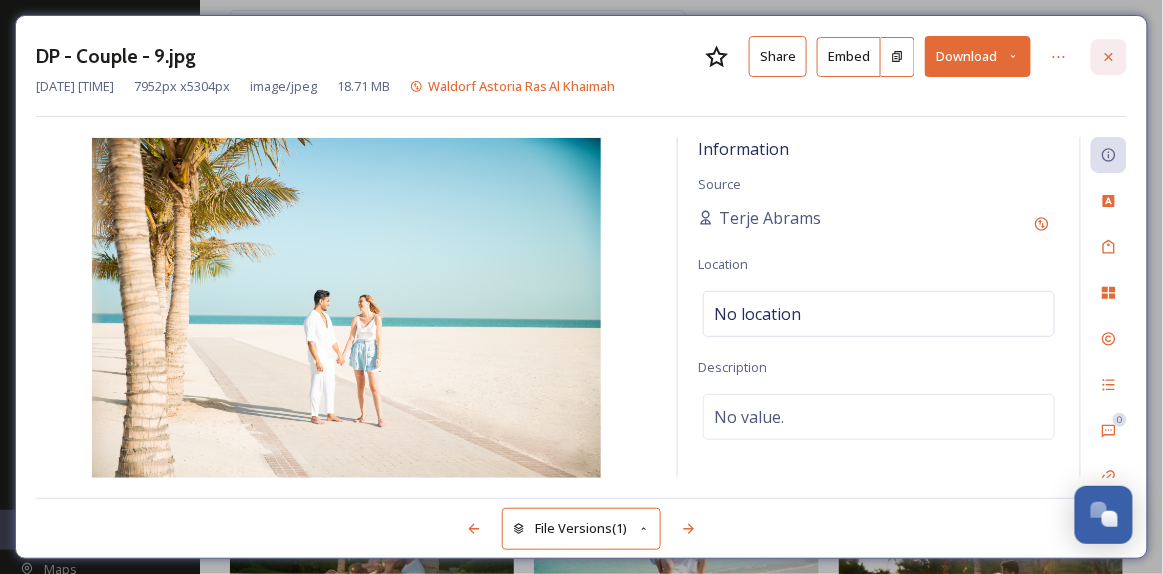 click 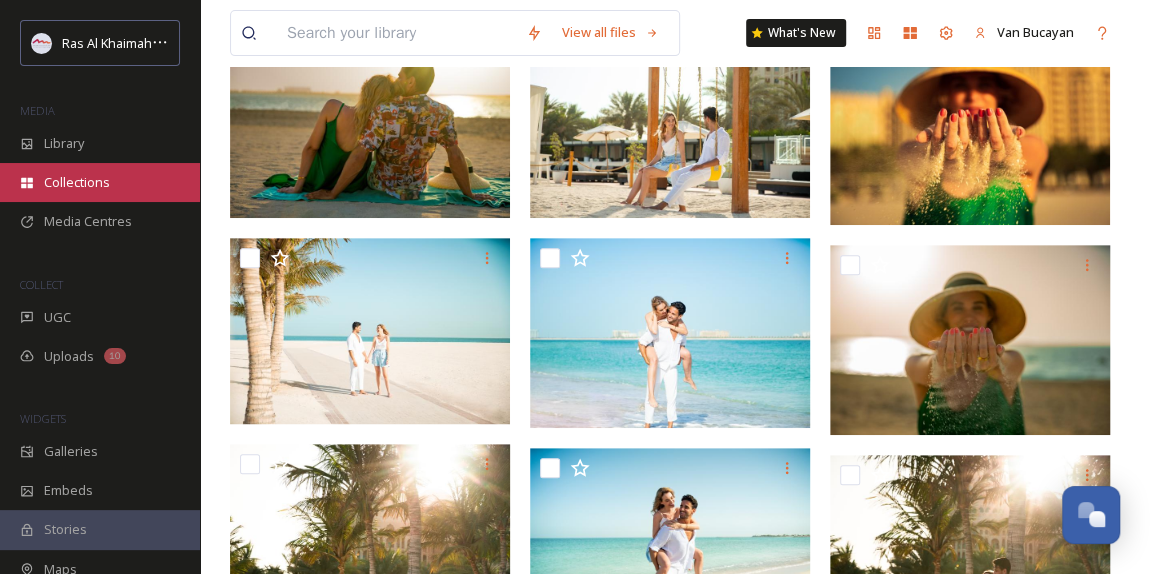 click on "Collections" at bounding box center (77, 182) 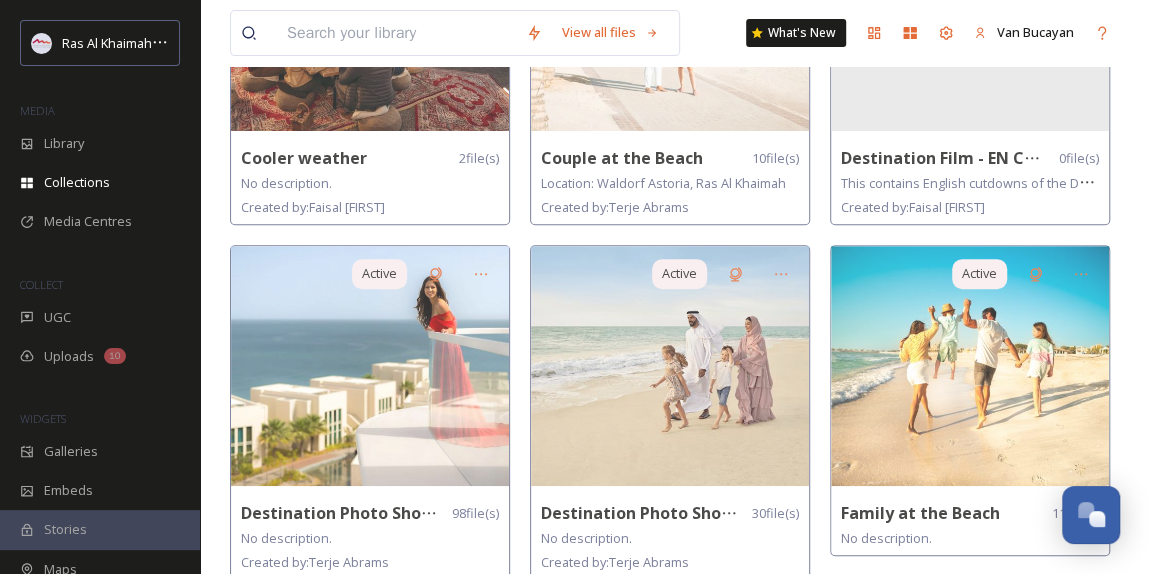 scroll, scrollTop: 454, scrollLeft: 0, axis: vertical 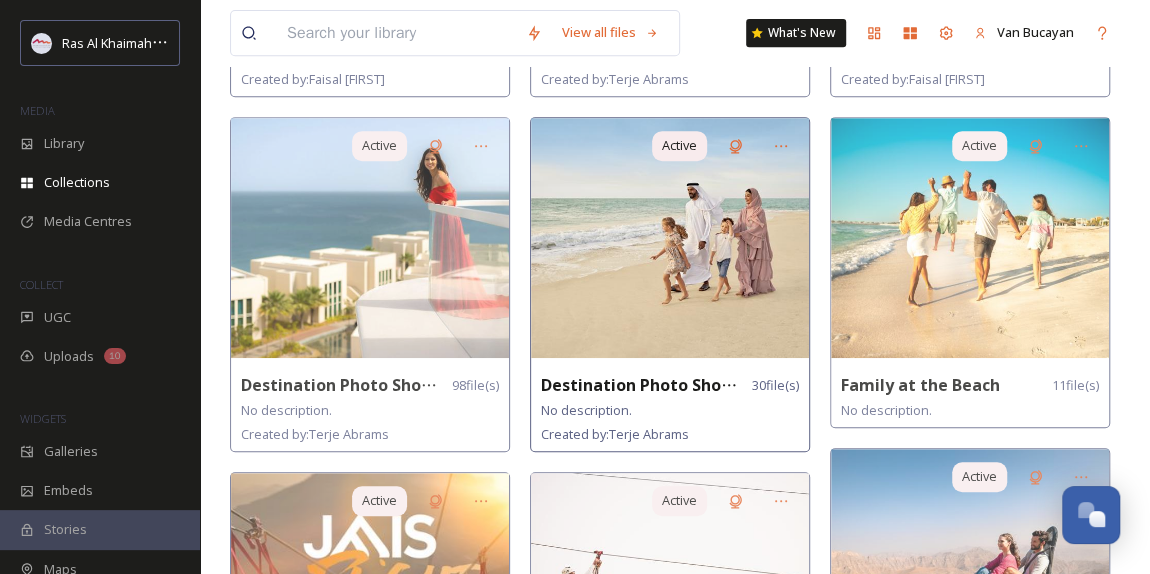 click at bounding box center [670, 238] 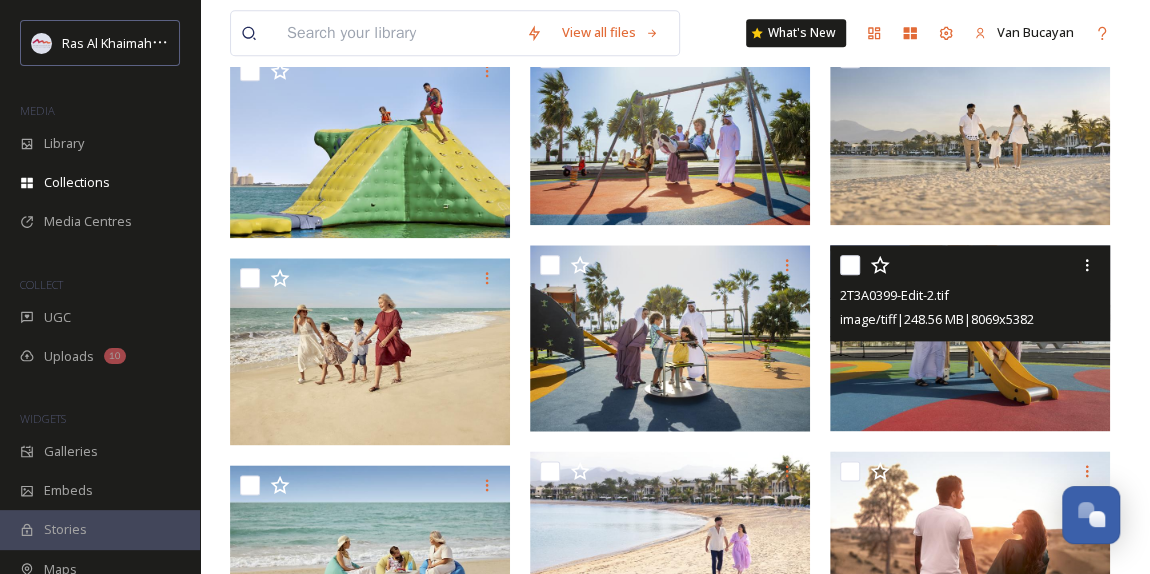 scroll, scrollTop: 1090, scrollLeft: 0, axis: vertical 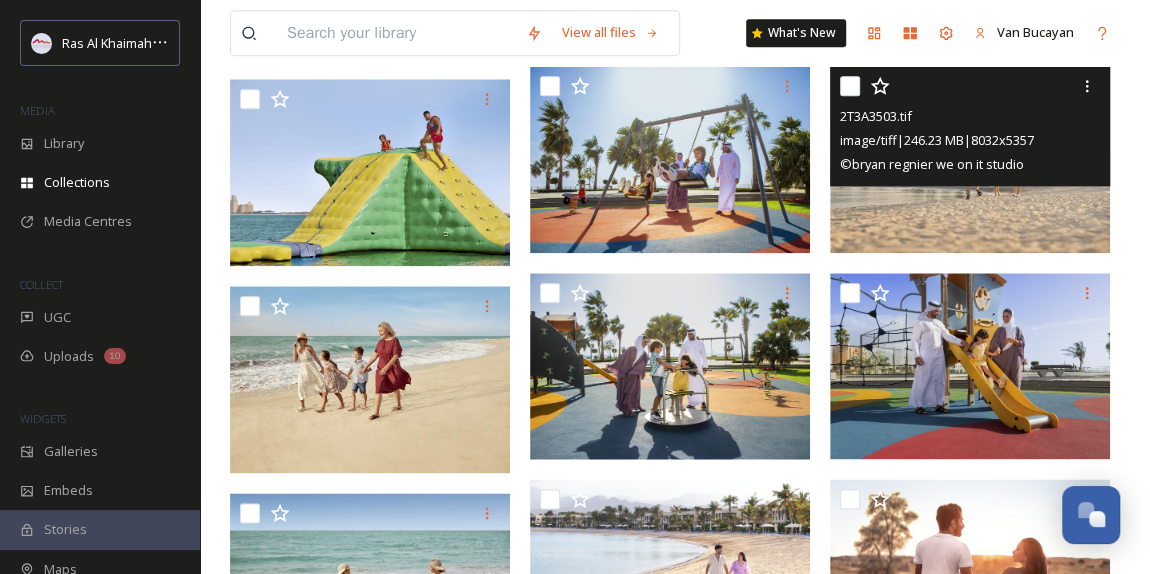 click at bounding box center (970, 159) 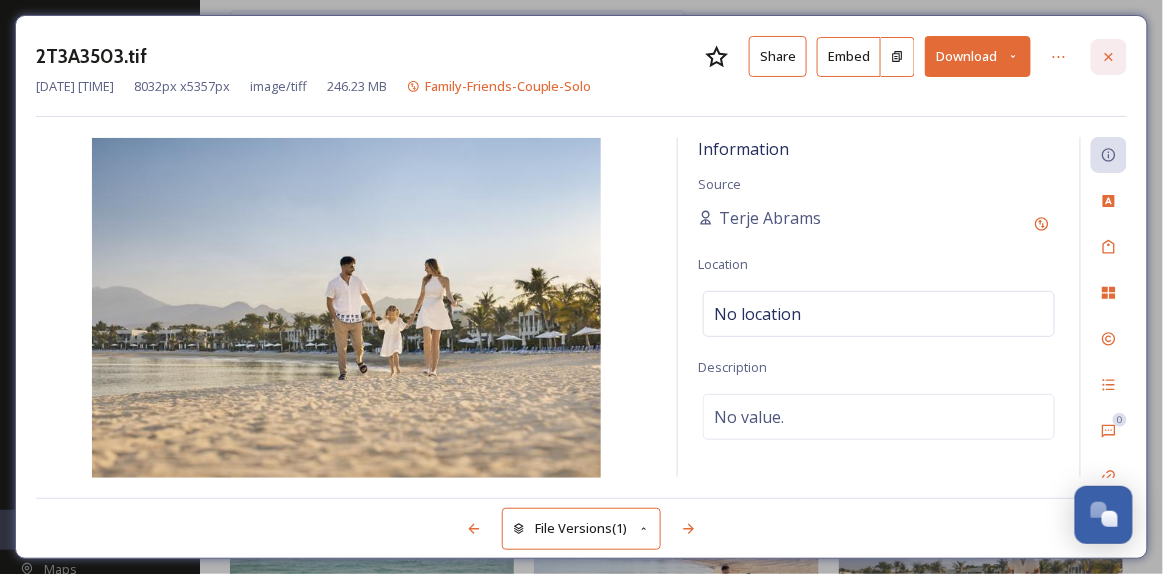 click 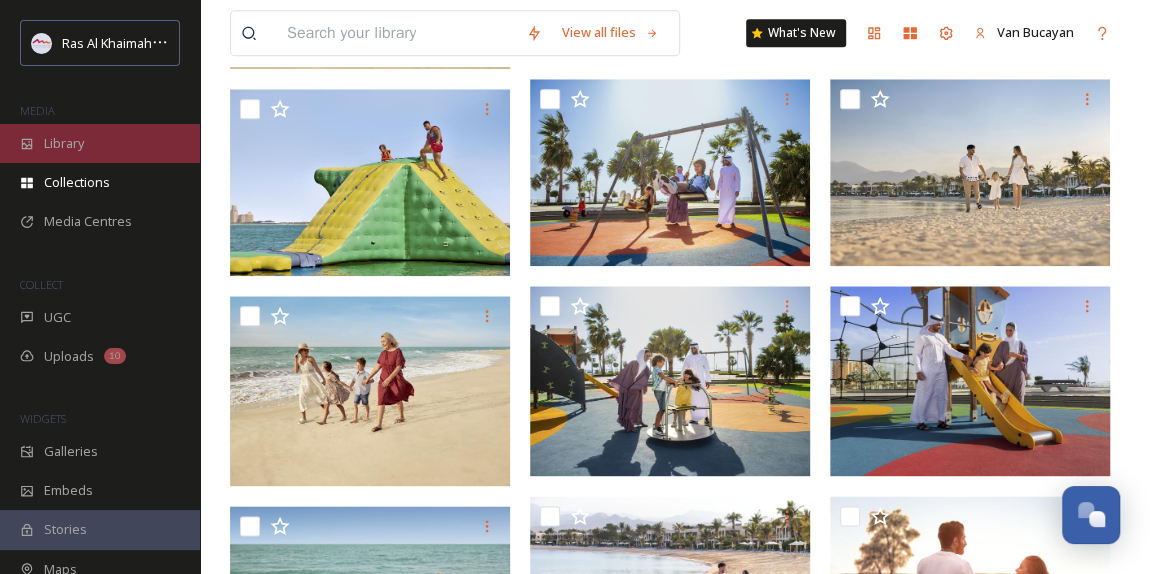 click on "Library" at bounding box center (64, 143) 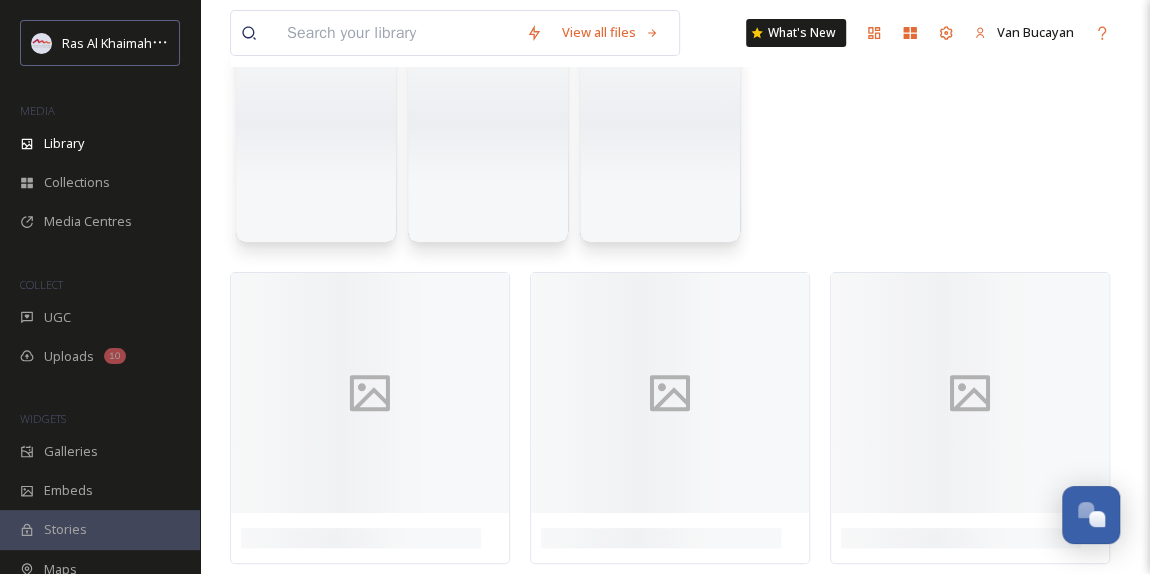 scroll, scrollTop: 0, scrollLeft: 0, axis: both 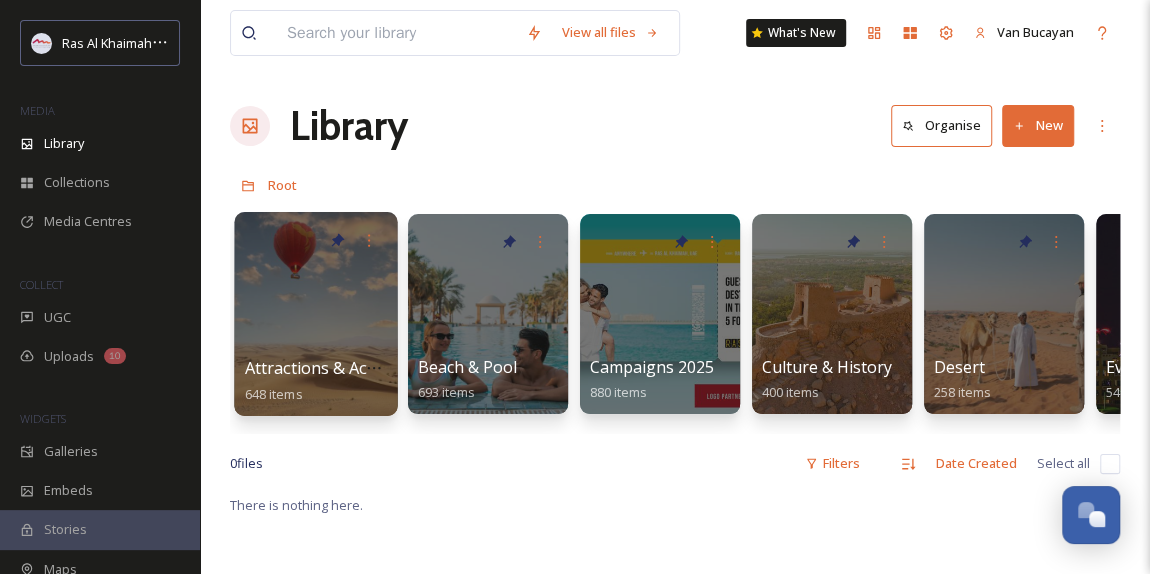 click at bounding box center [315, 314] 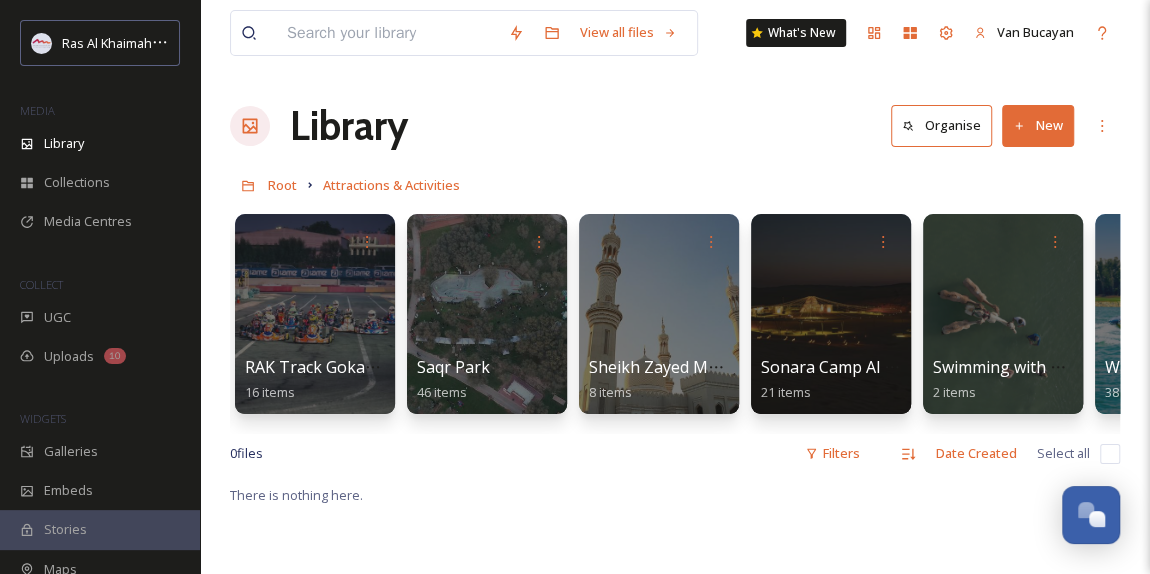 scroll, scrollTop: 0, scrollLeft: 2721, axis: horizontal 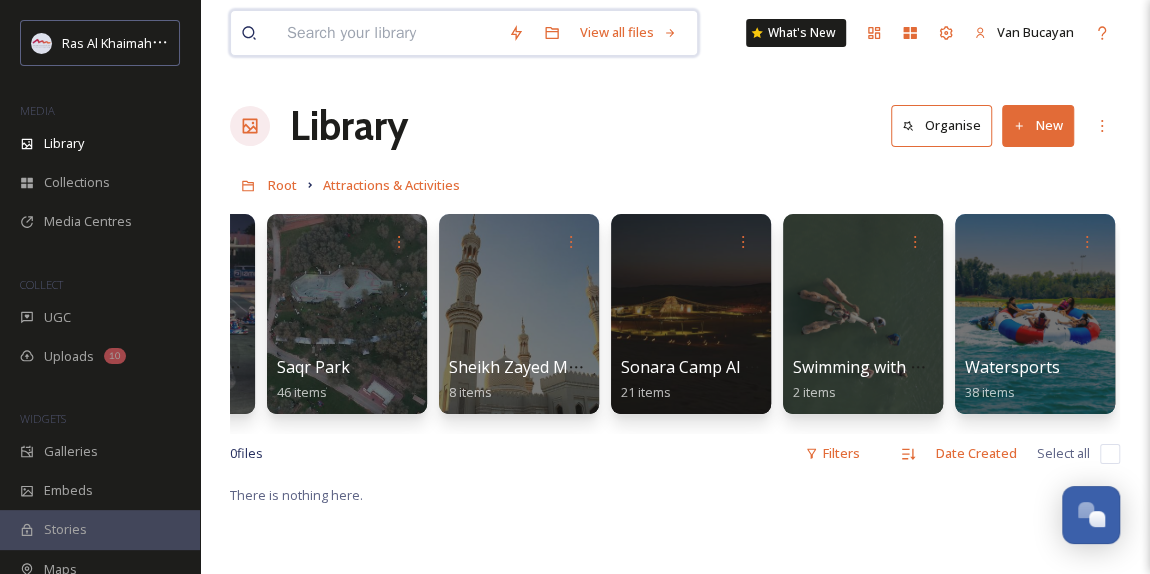 click at bounding box center [387, 33] 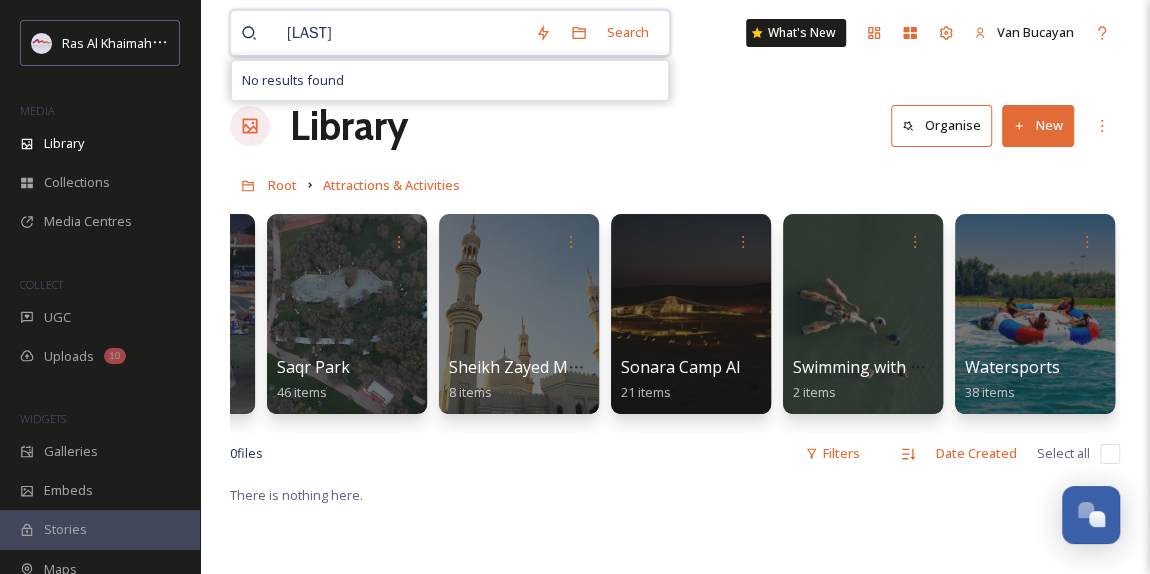 type on "[FIRST] [LAST] [LOCATION]" 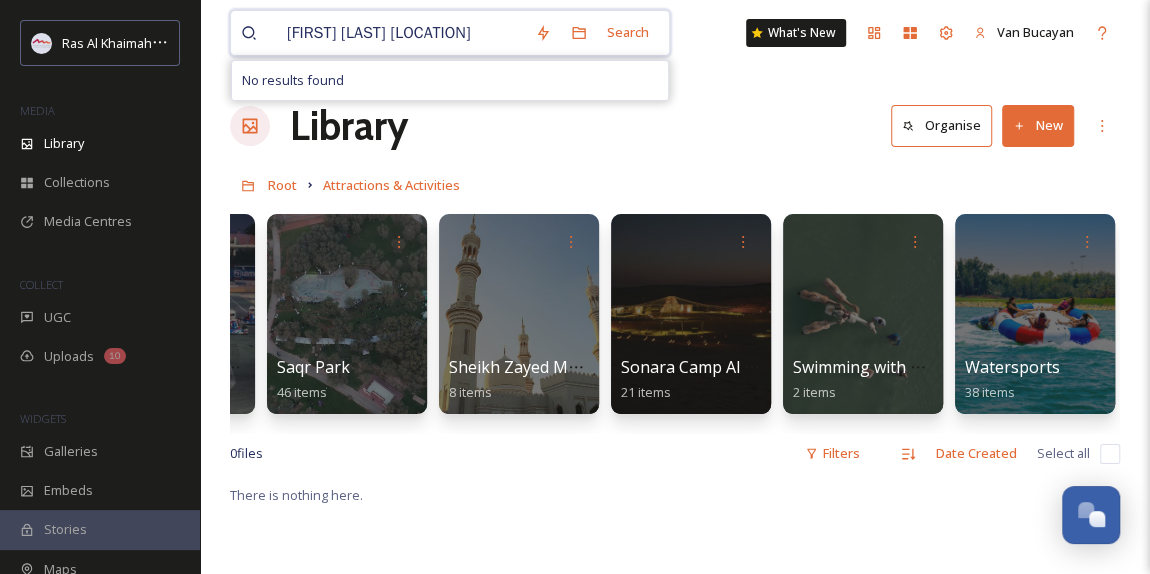 type 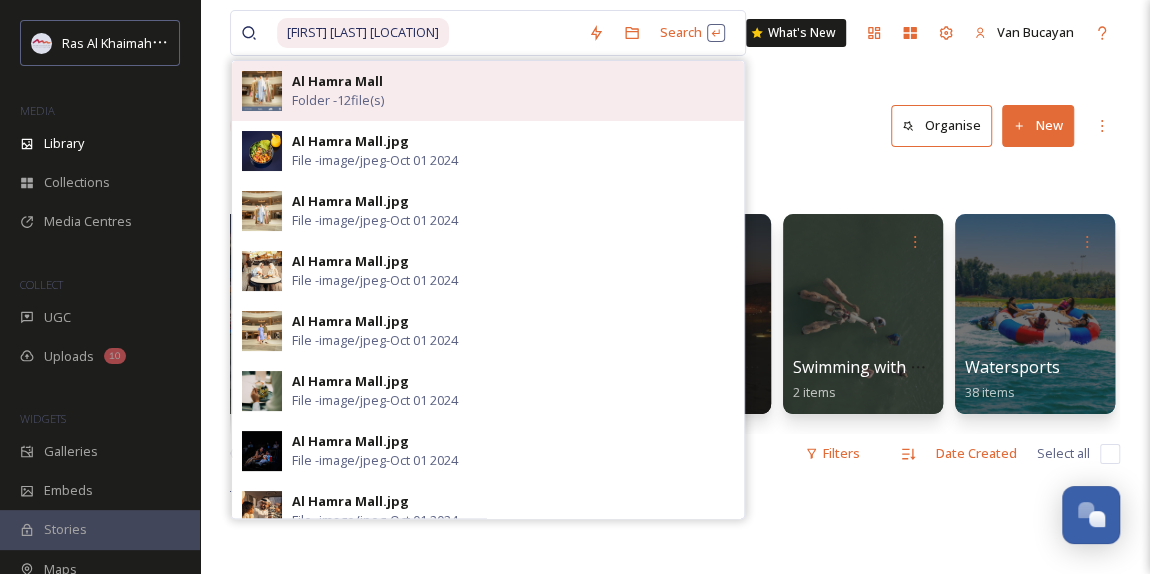click on "Folder  -  12  file(s)" at bounding box center (338, 100) 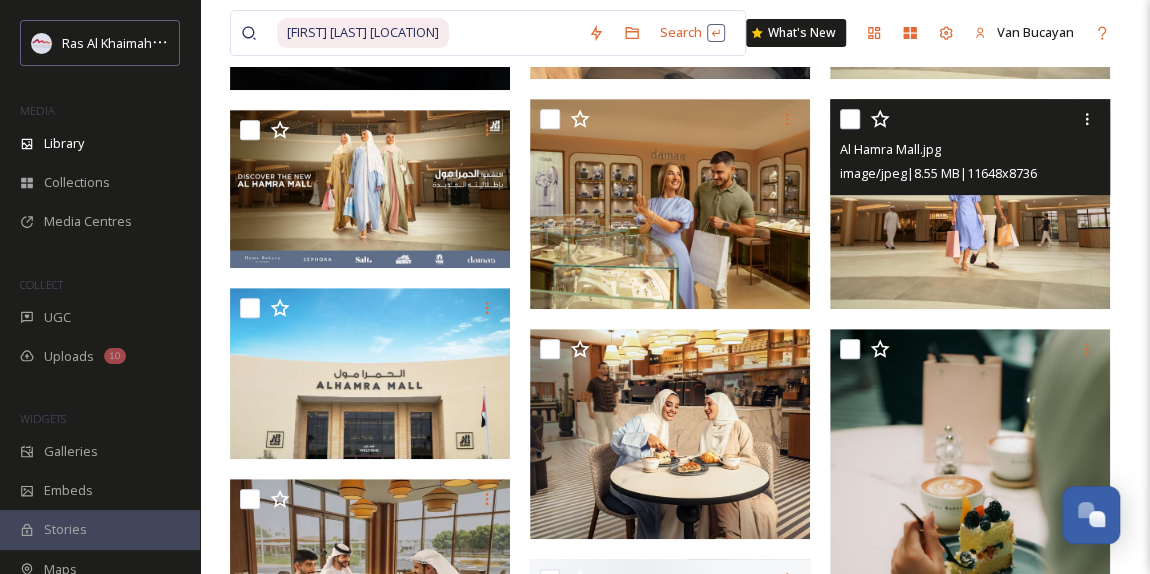 scroll, scrollTop: 454, scrollLeft: 0, axis: vertical 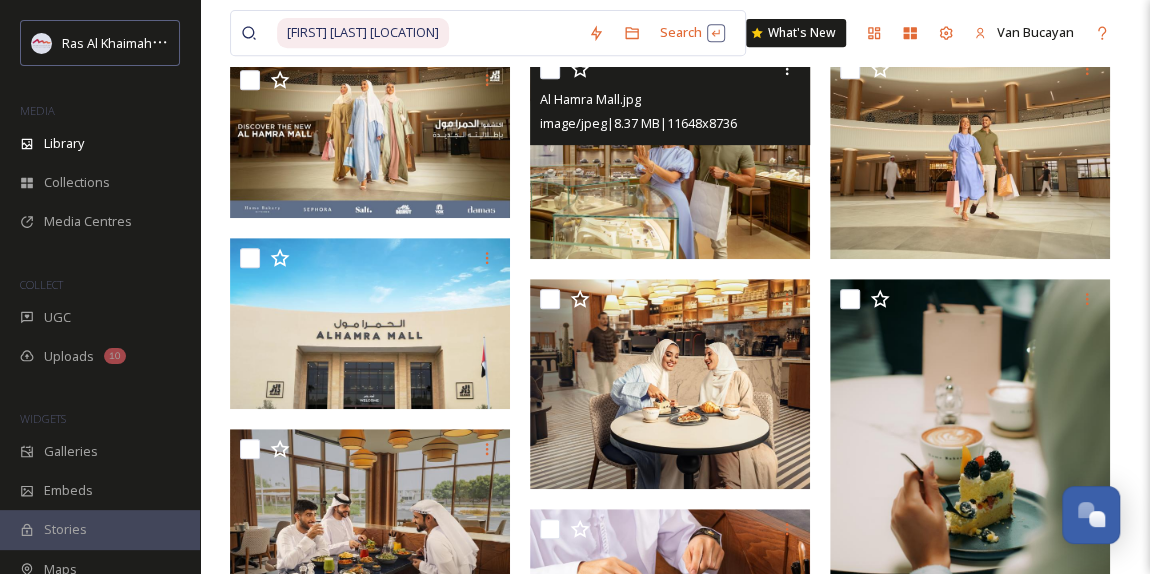 click at bounding box center (670, 154) 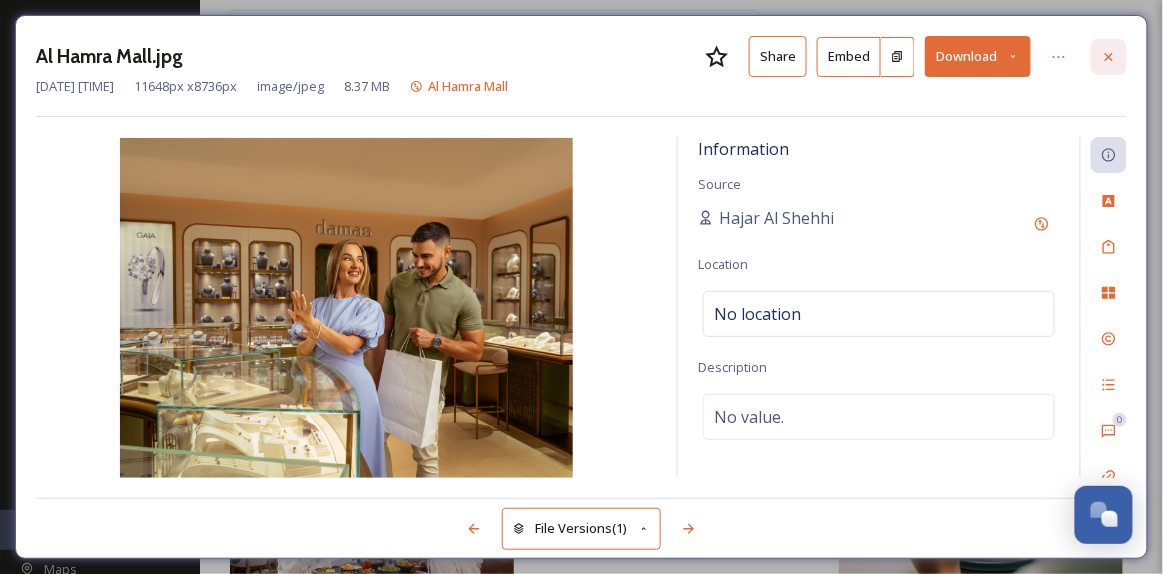click at bounding box center [1109, 57] 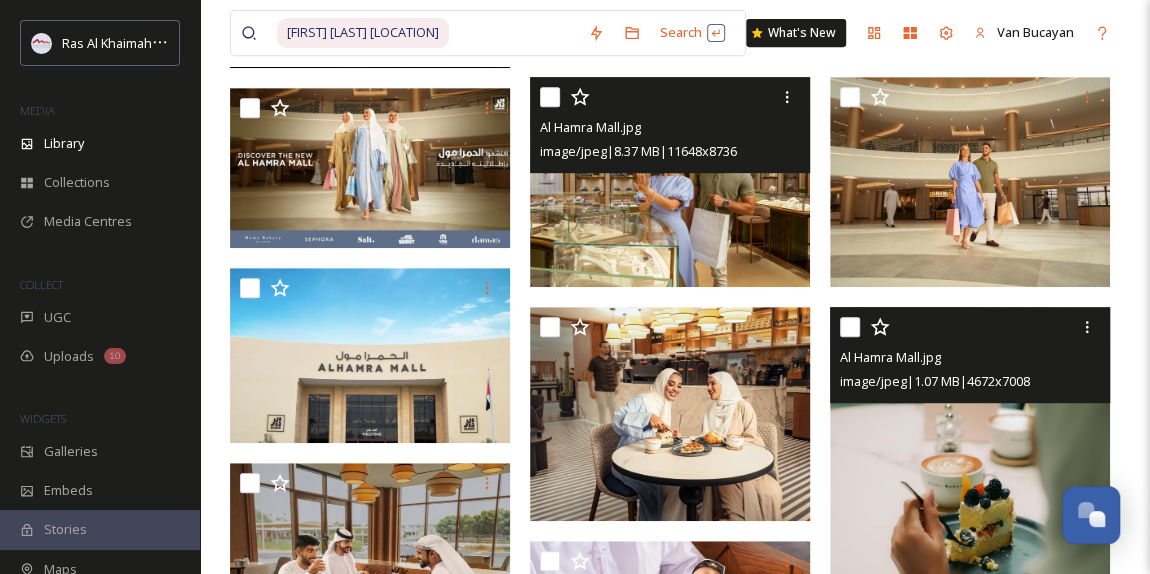 scroll, scrollTop: 402, scrollLeft: 0, axis: vertical 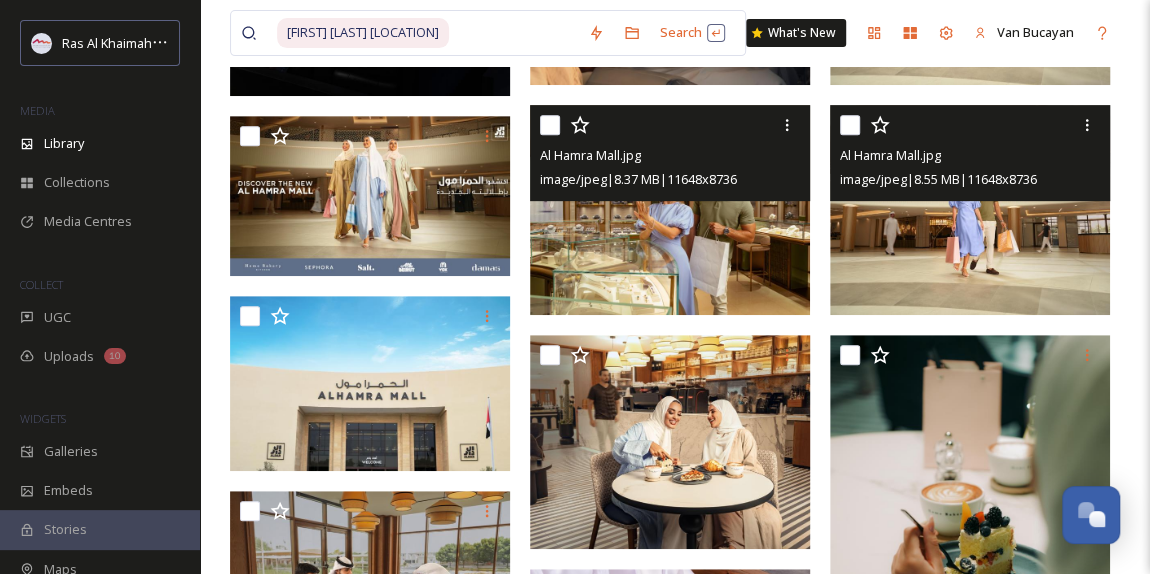 click at bounding box center [970, 210] 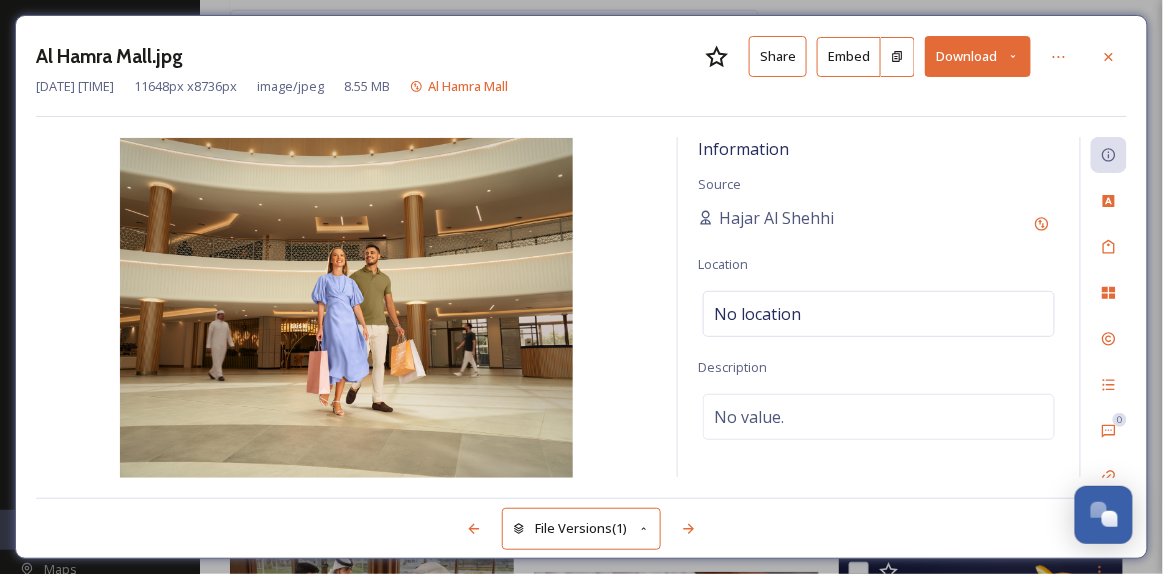 drag, startPoint x: 1111, startPoint y: 57, endPoint x: 777, endPoint y: 11, distance: 337.15277 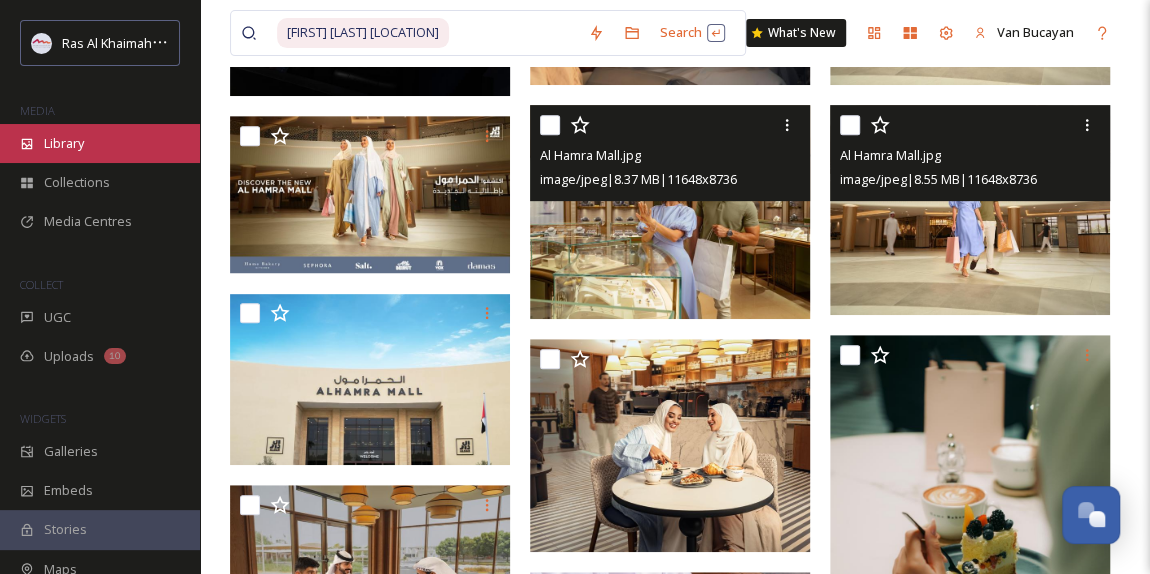 click on "Library" at bounding box center [64, 143] 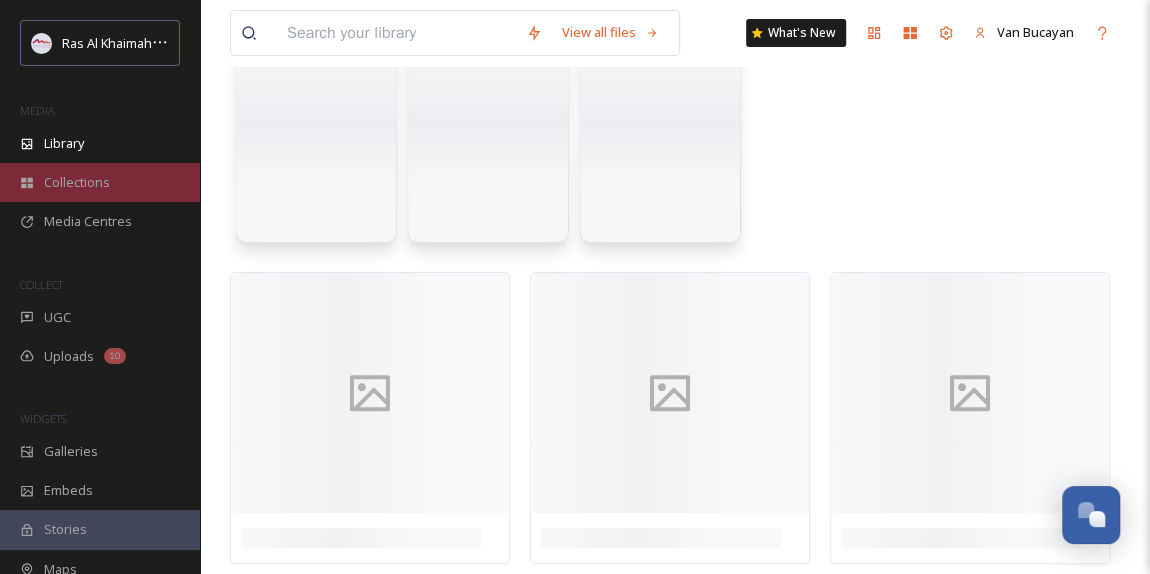 scroll, scrollTop: 0, scrollLeft: 0, axis: both 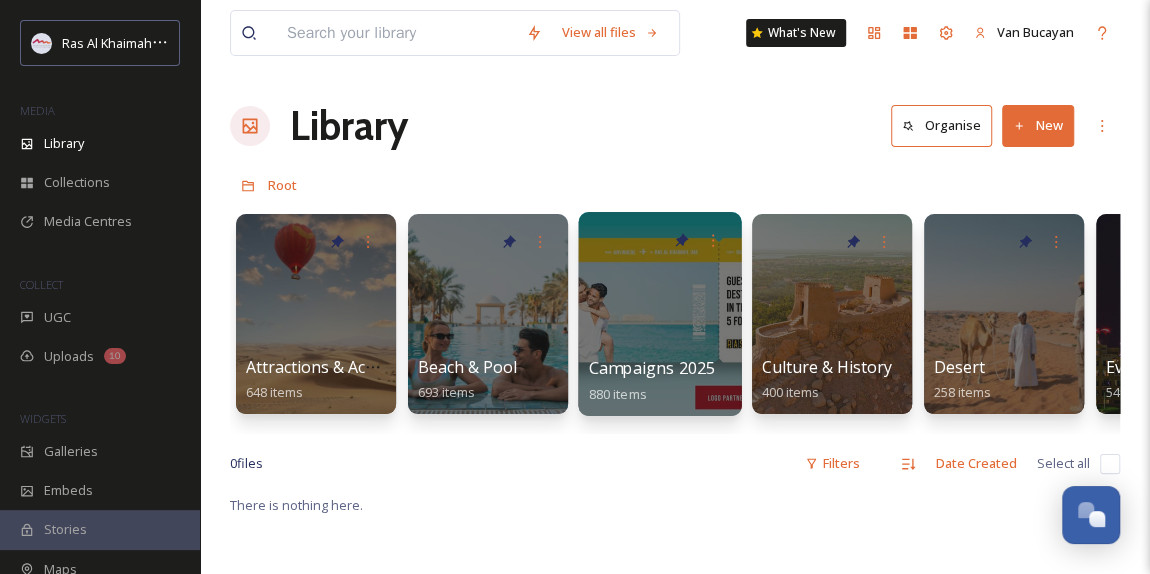 click at bounding box center (659, 314) 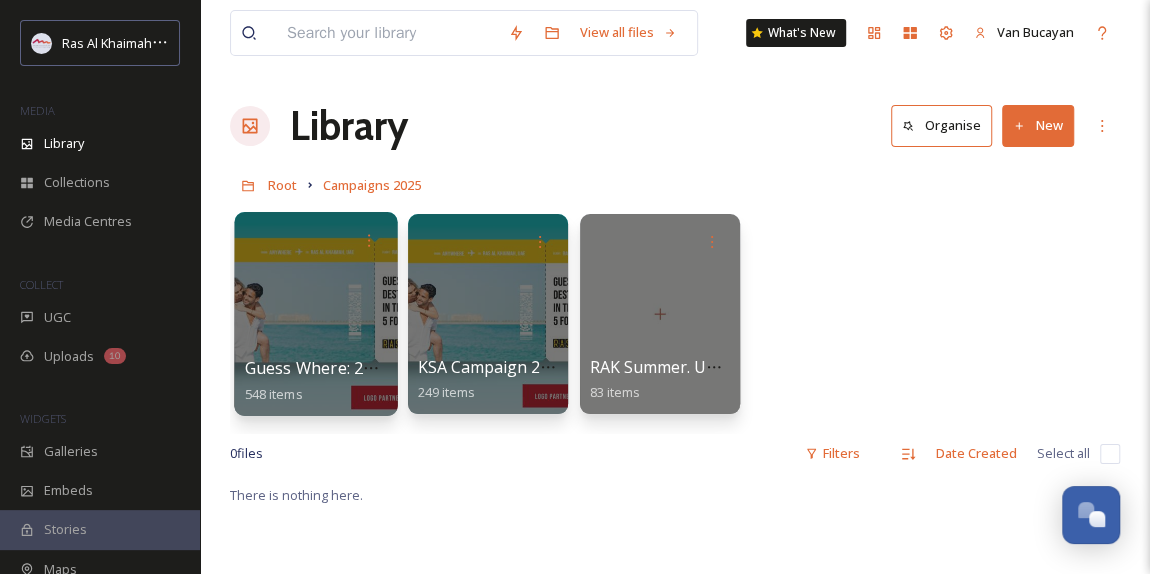 click at bounding box center [315, 314] 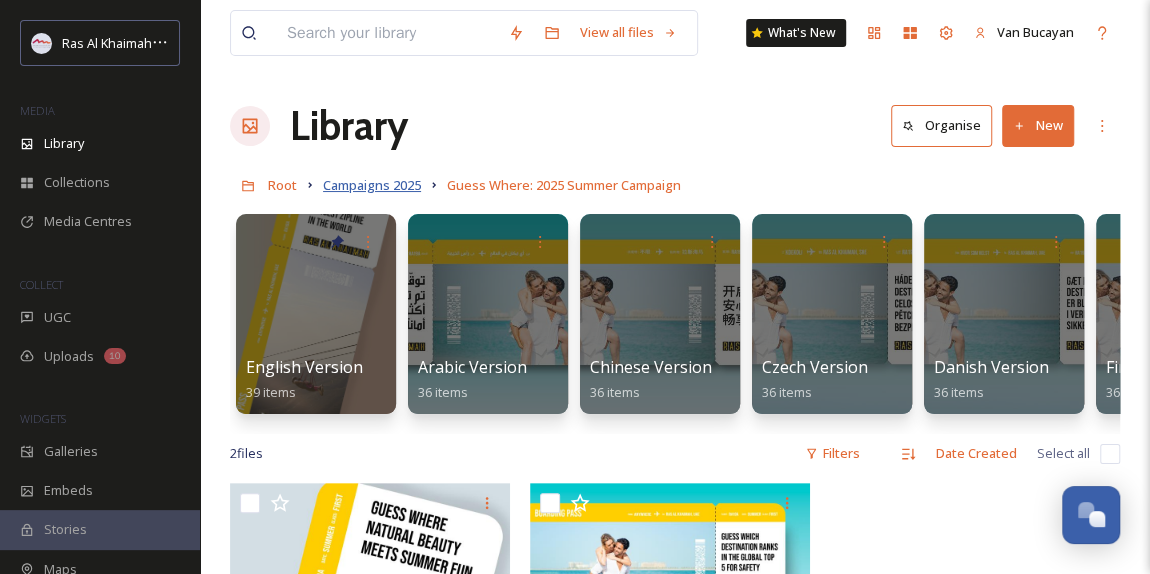click on "Campaigns 2025" at bounding box center [372, 185] 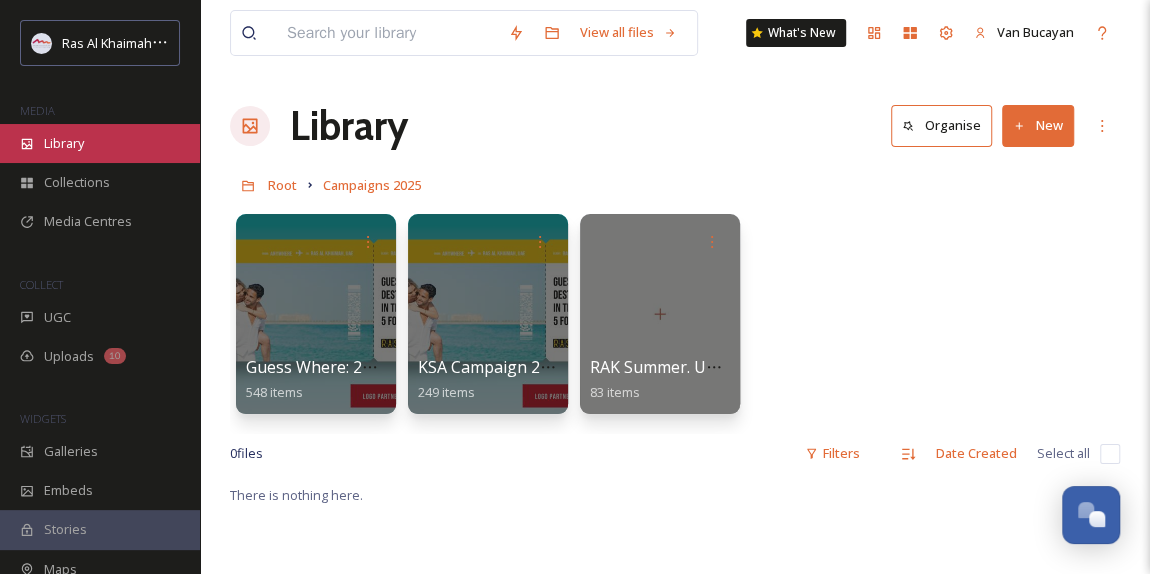 click on "Library" at bounding box center (100, 143) 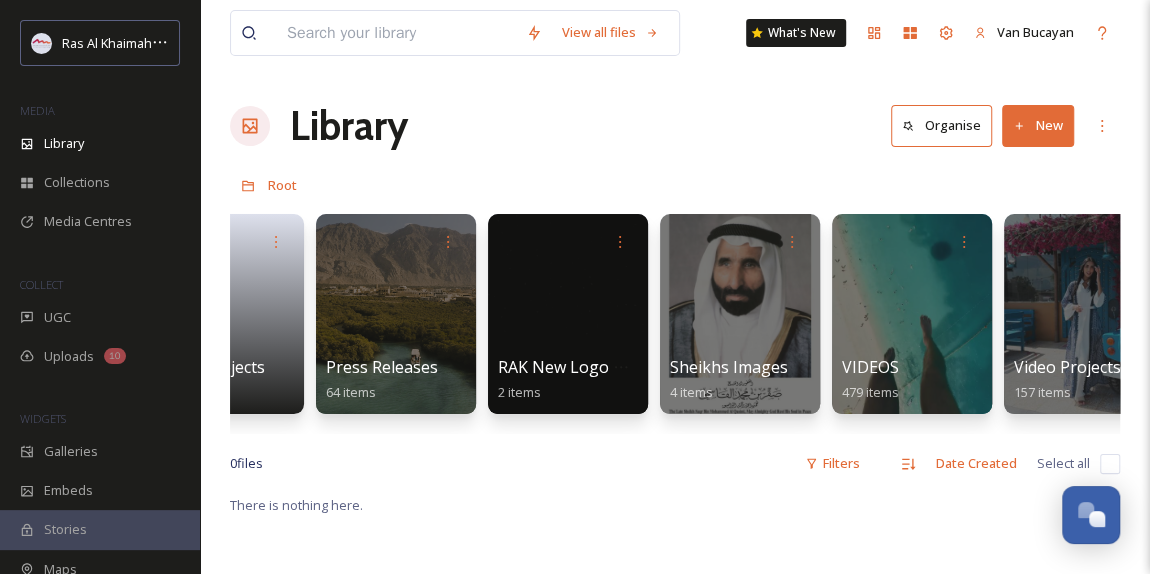 scroll, scrollTop: 0, scrollLeft: 3730, axis: horizontal 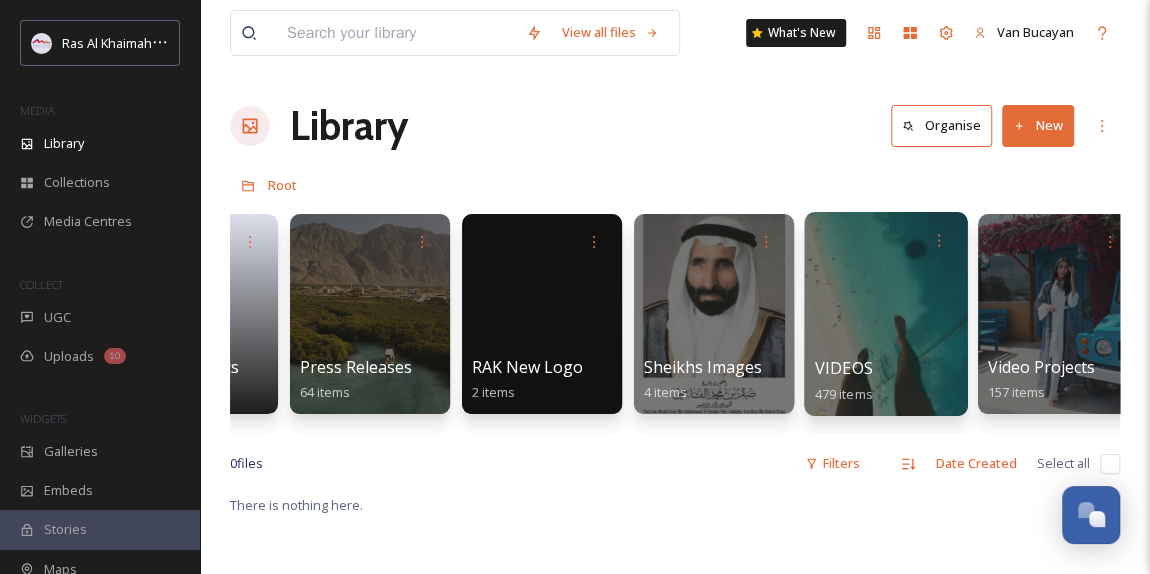click at bounding box center [885, 314] 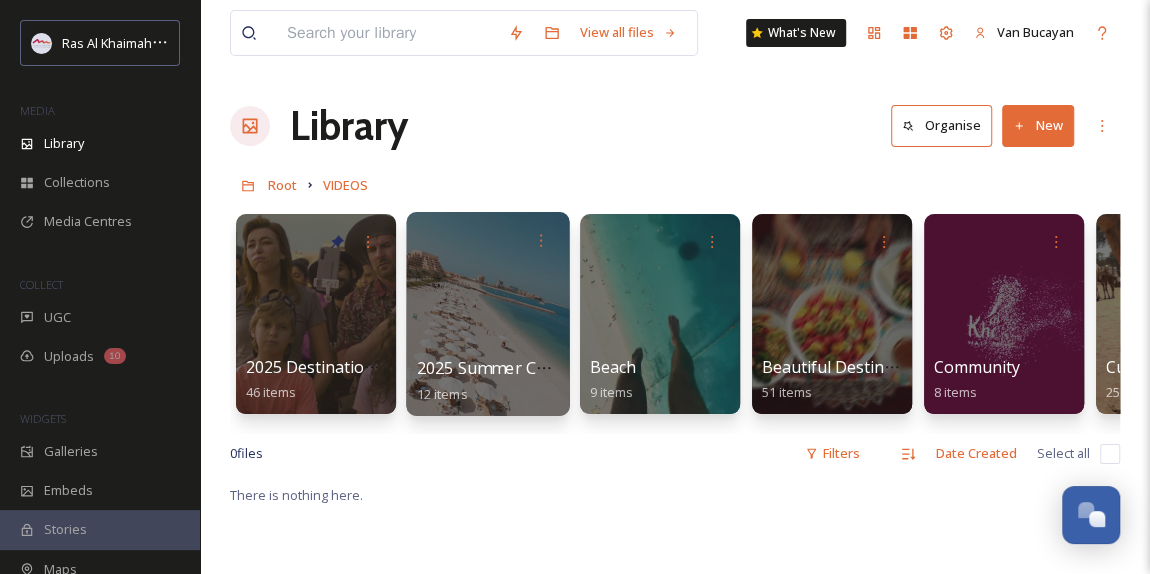click at bounding box center [487, 314] 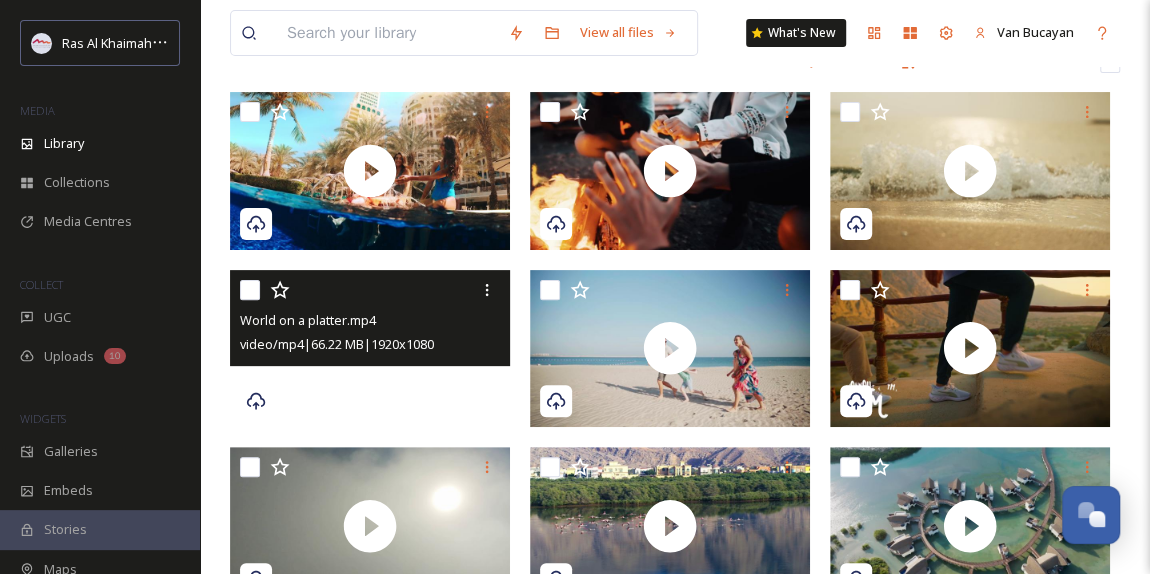scroll, scrollTop: 0, scrollLeft: 0, axis: both 